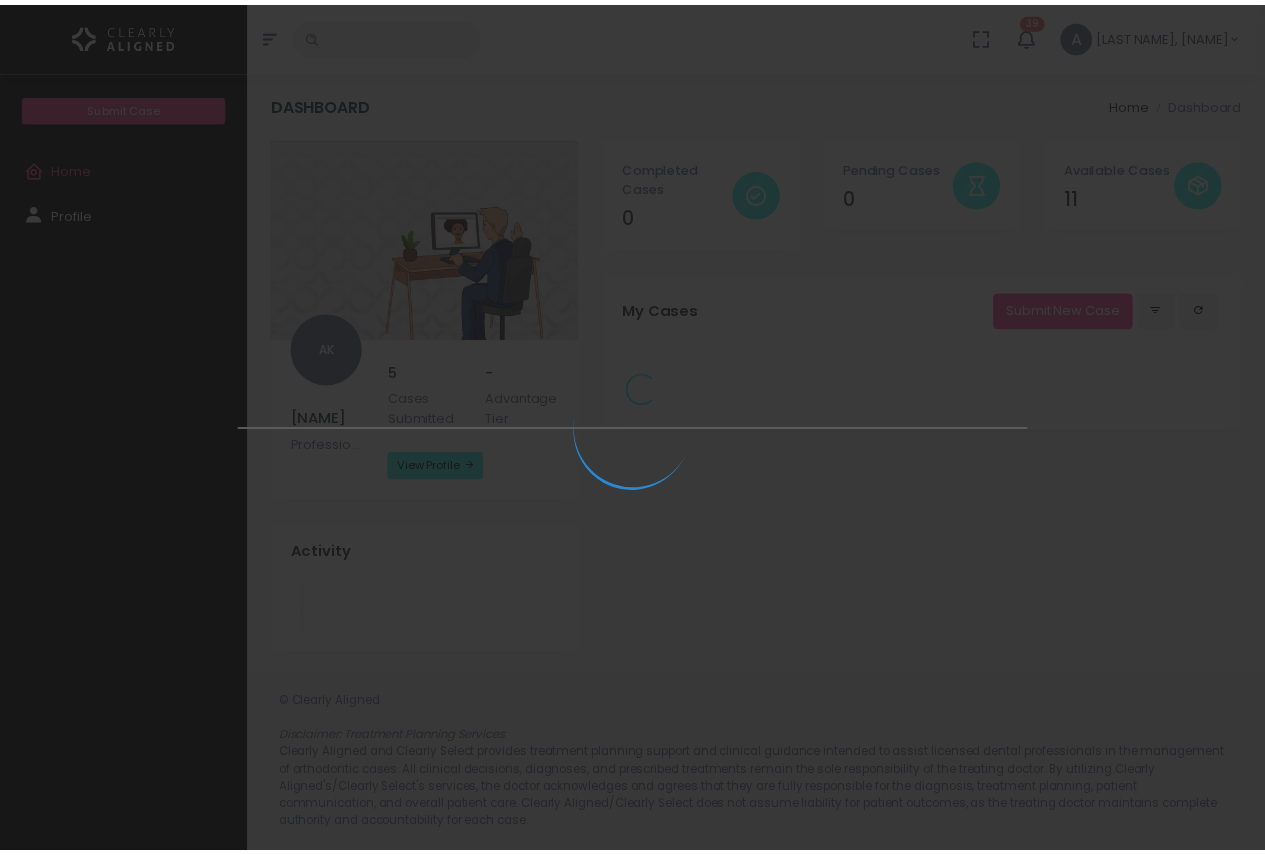 scroll, scrollTop: 0, scrollLeft: 0, axis: both 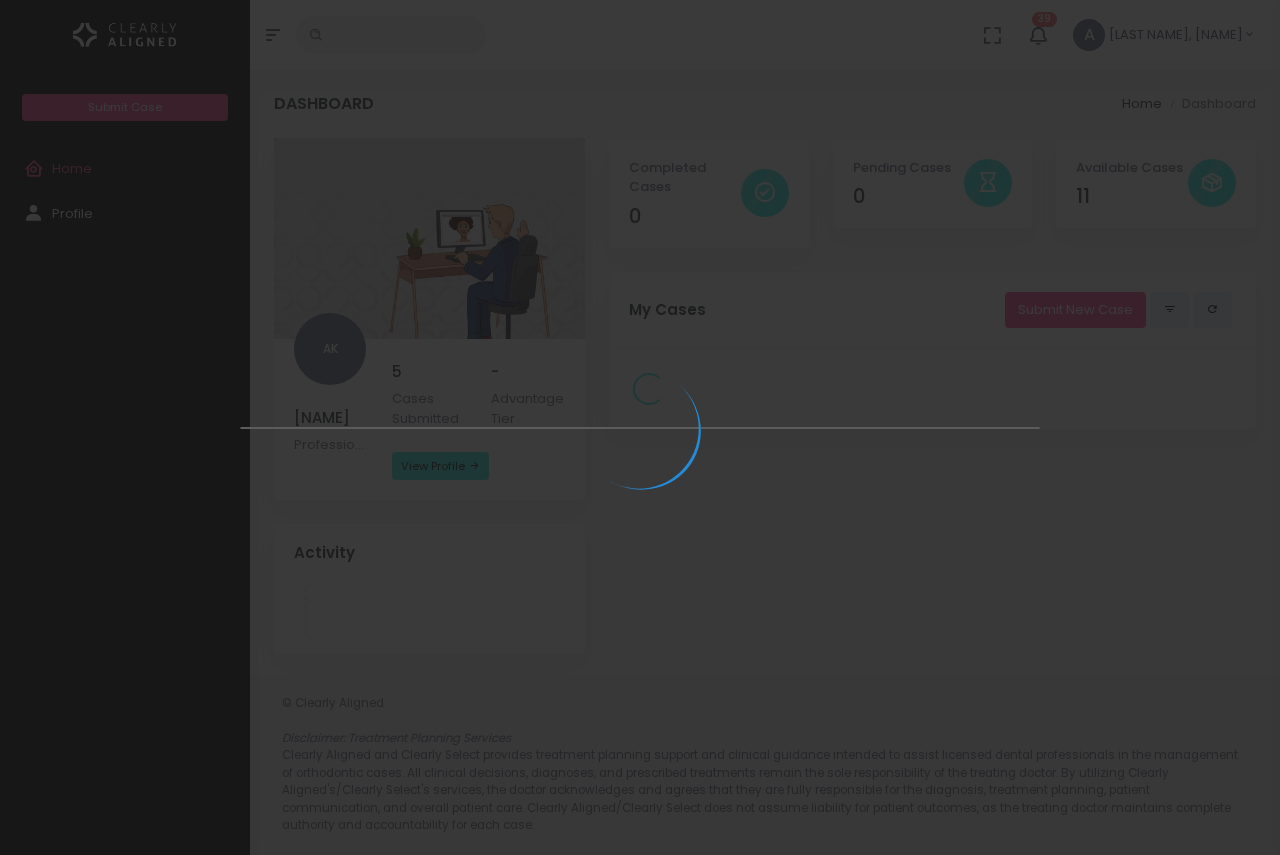 select 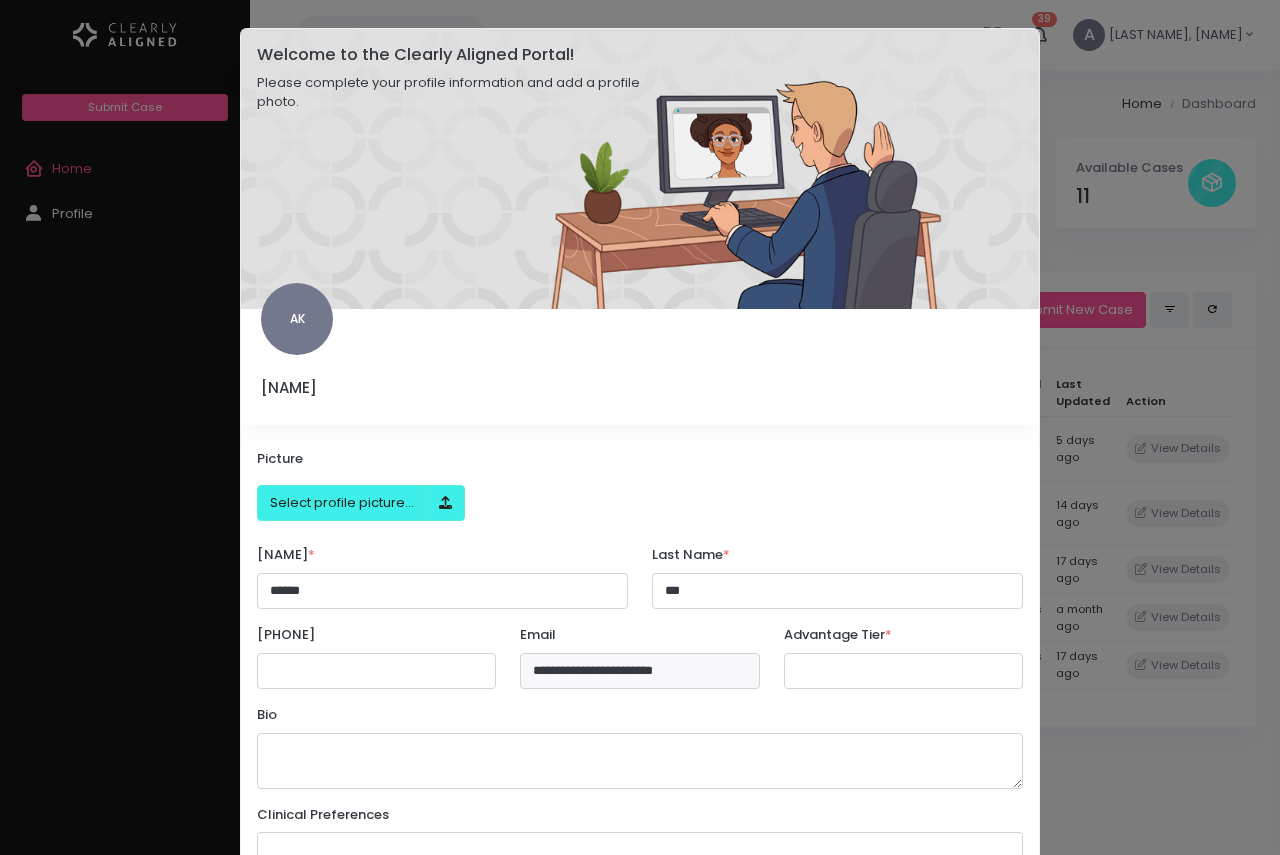 select on "******" 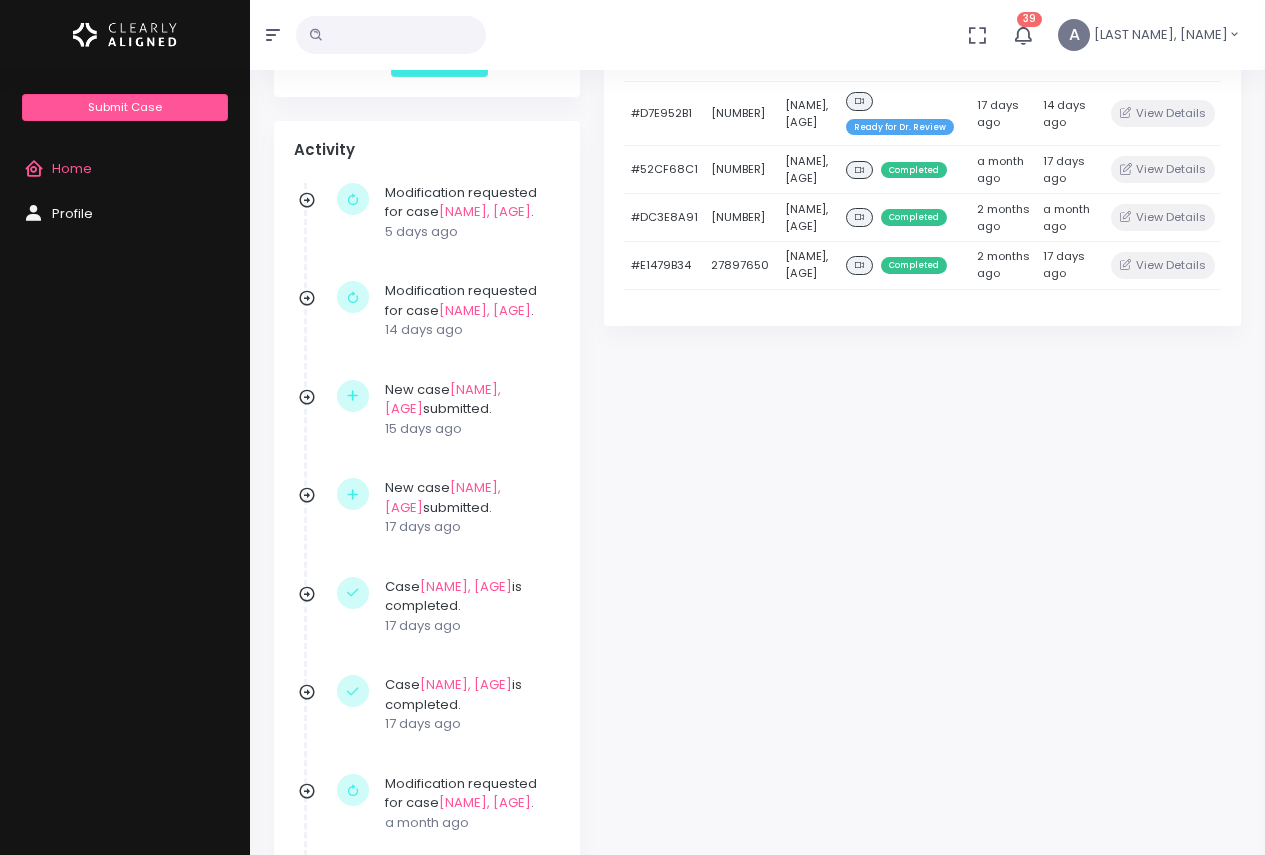 scroll, scrollTop: 0, scrollLeft: 0, axis: both 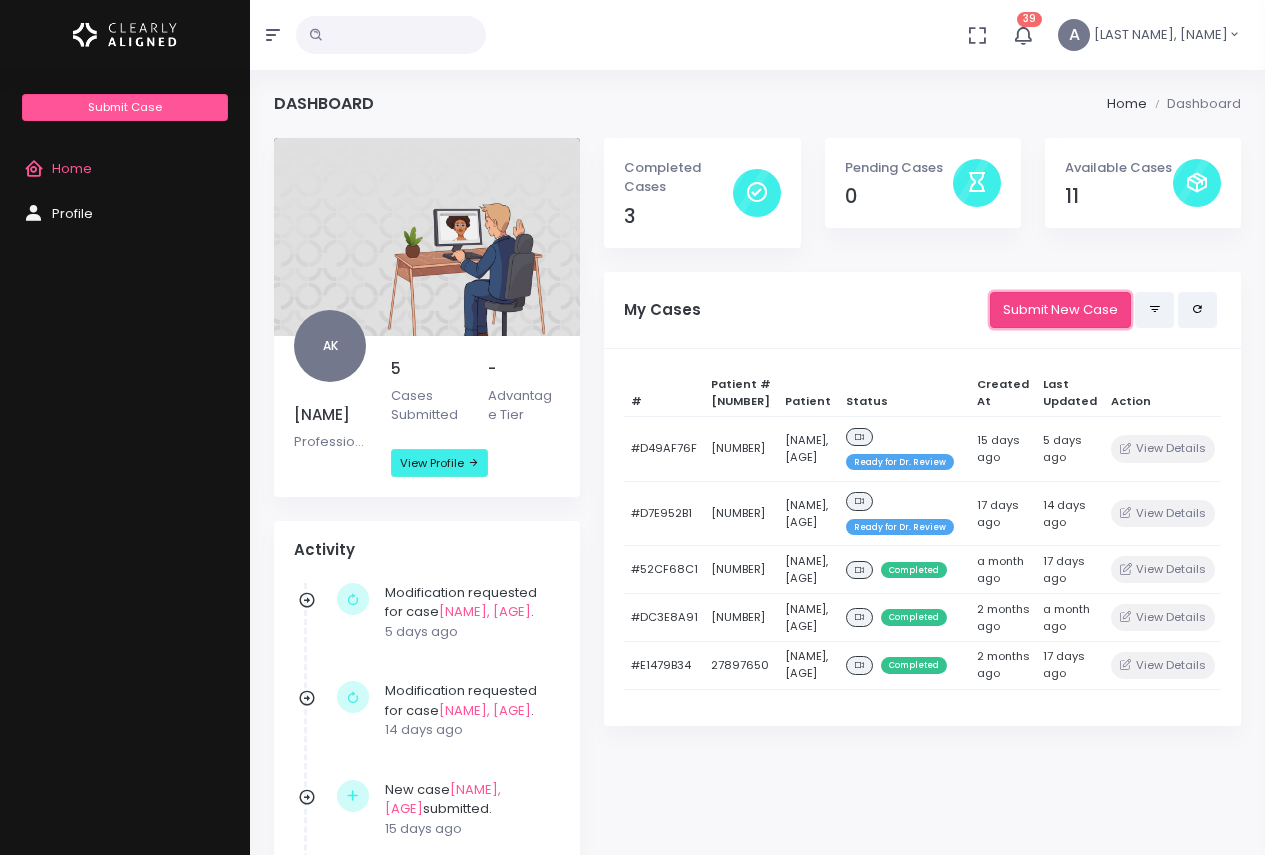 click on "Submit New Case" at bounding box center [1060, 310] 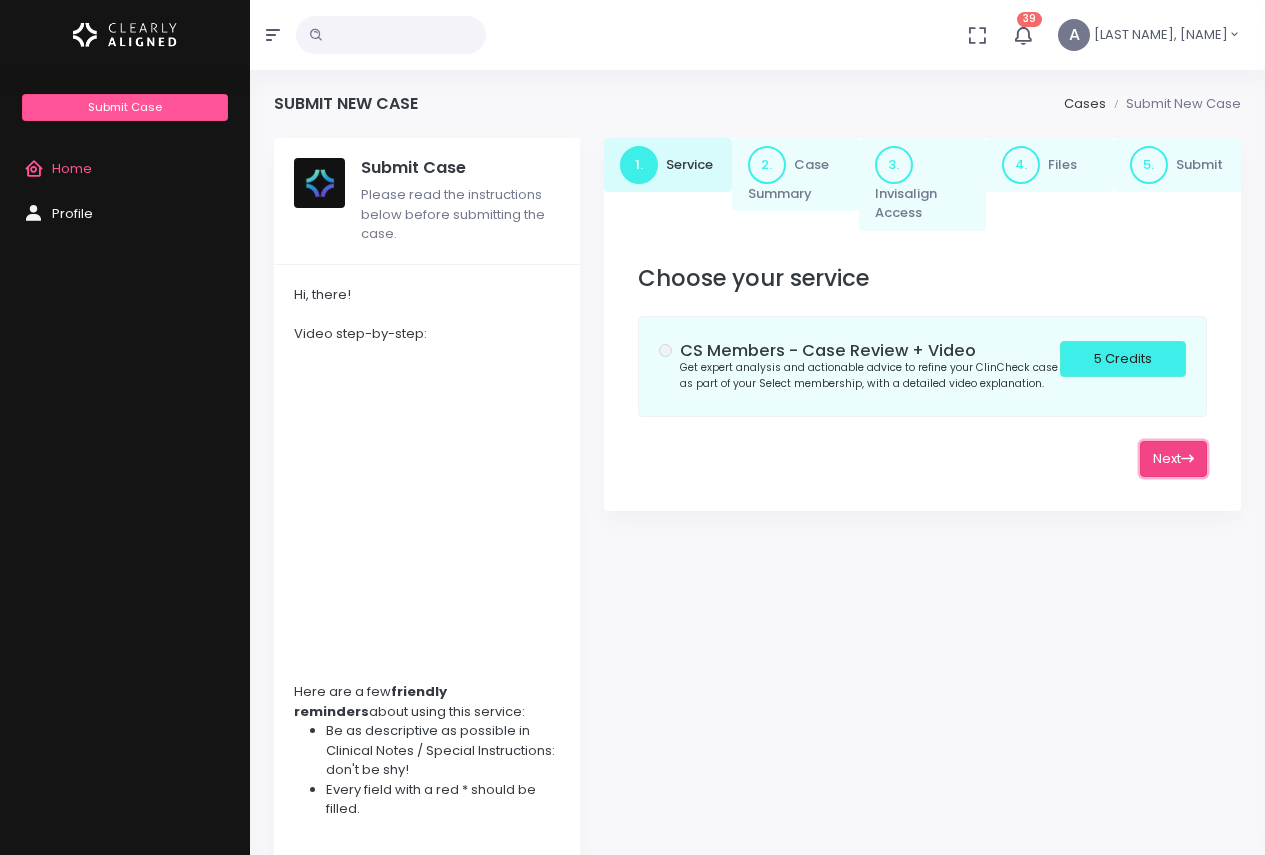 click on "Next" at bounding box center [1173, 459] 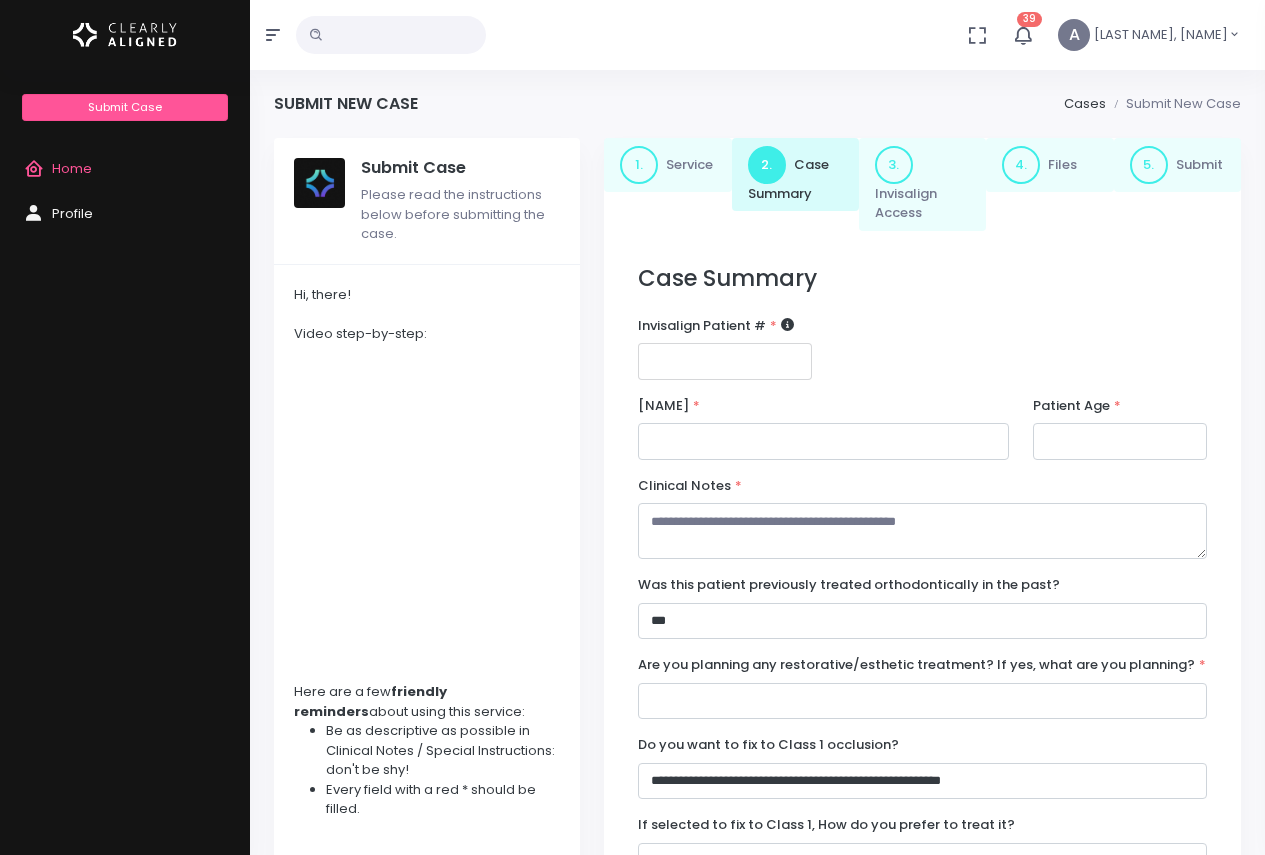 click at bounding box center [725, 361] 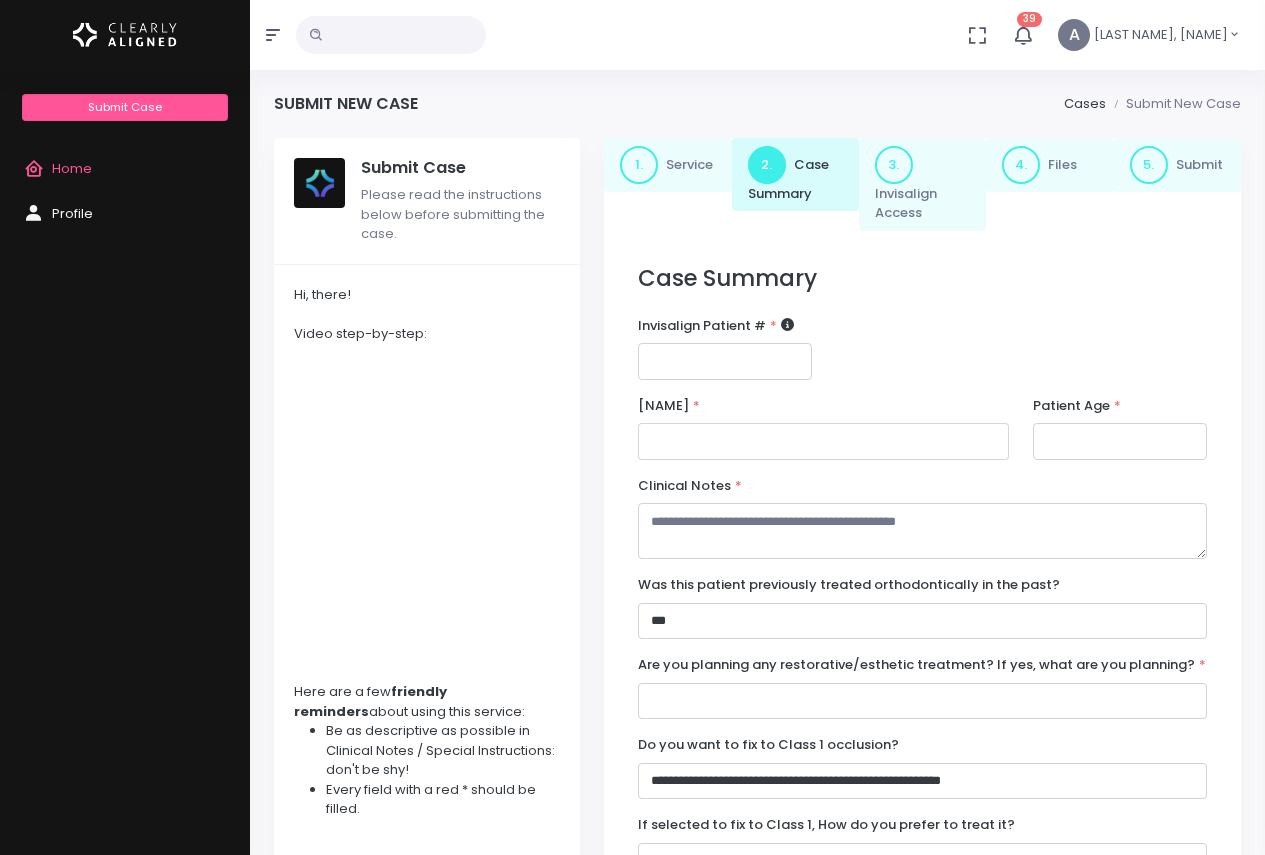 click at bounding box center [823, 441] 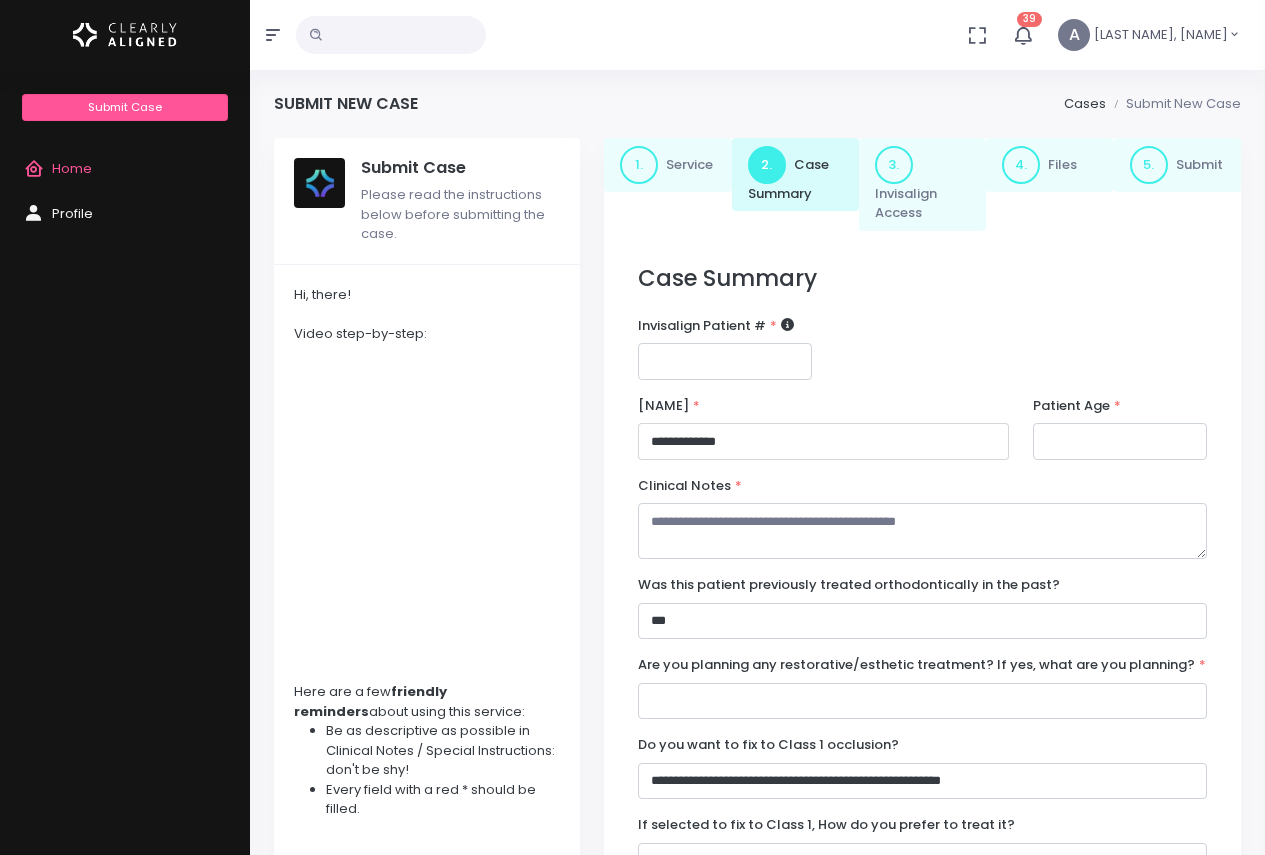 click on "**********" at bounding box center (823, 441) 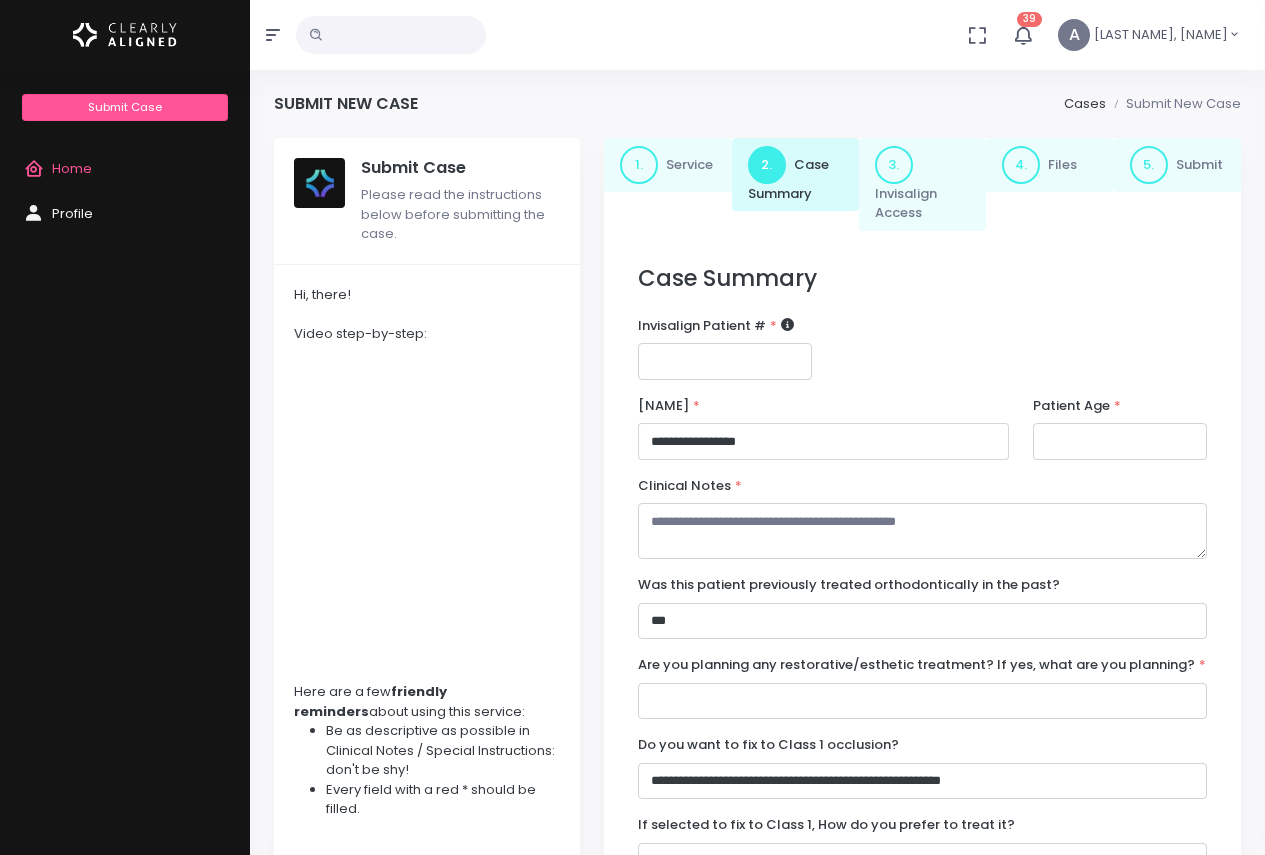 type on "**********" 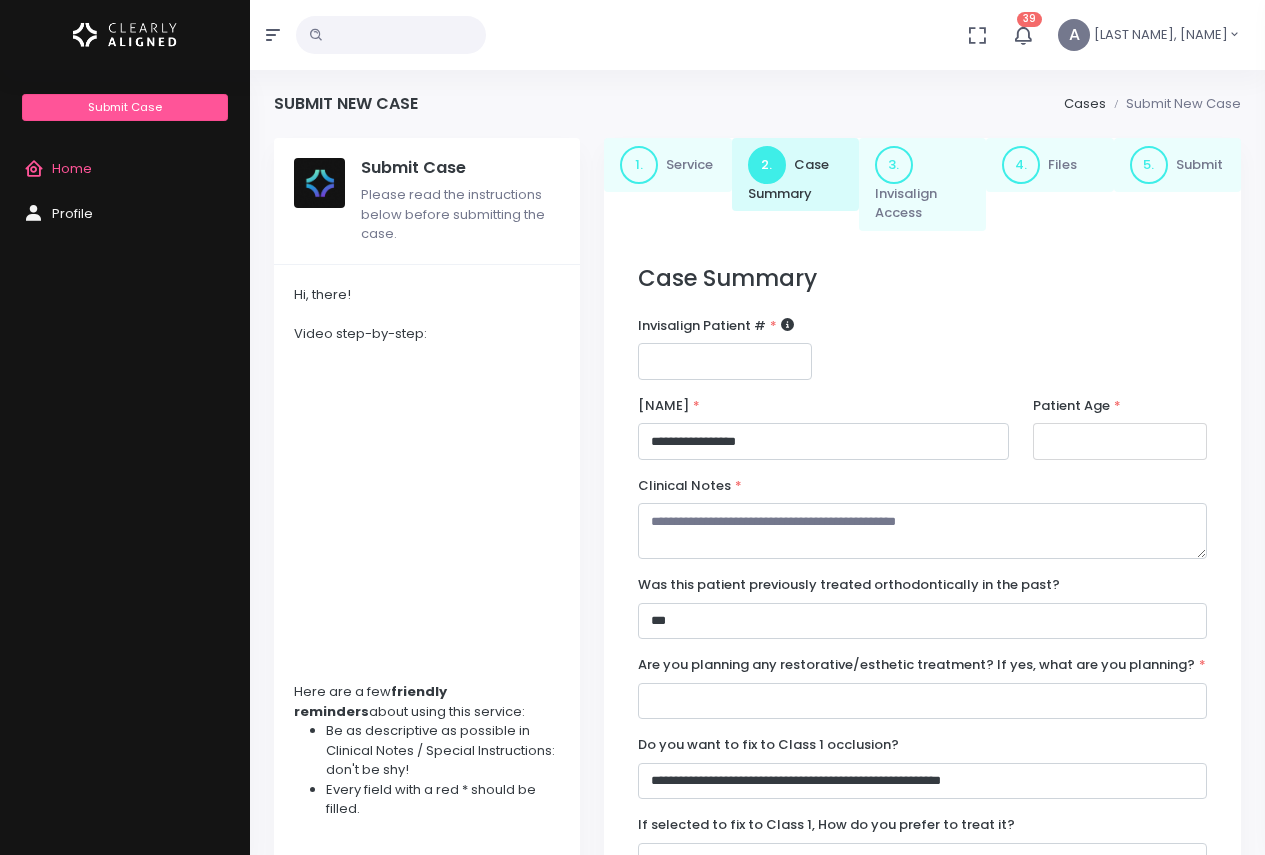 click at bounding box center (1120, 441) 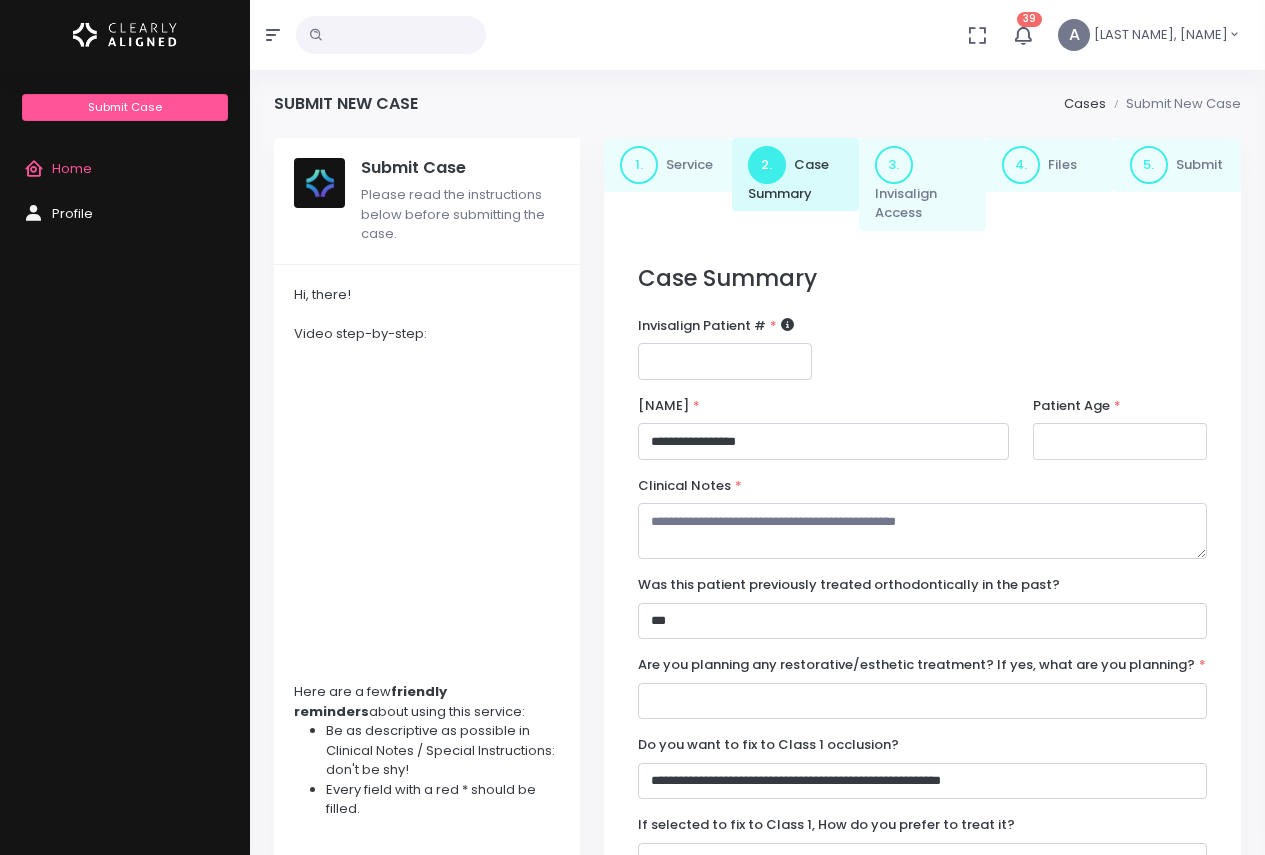 type on "**" 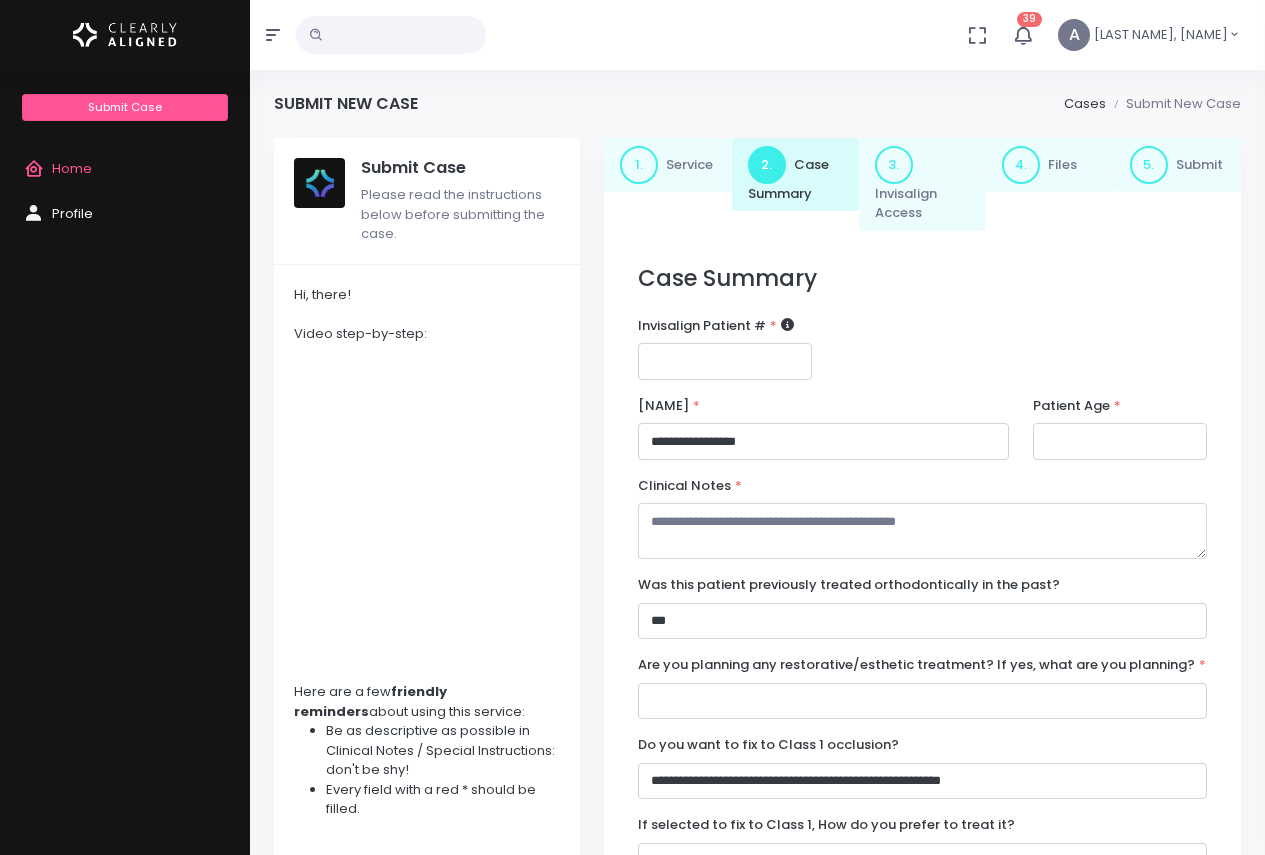 click at bounding box center (922, 531) 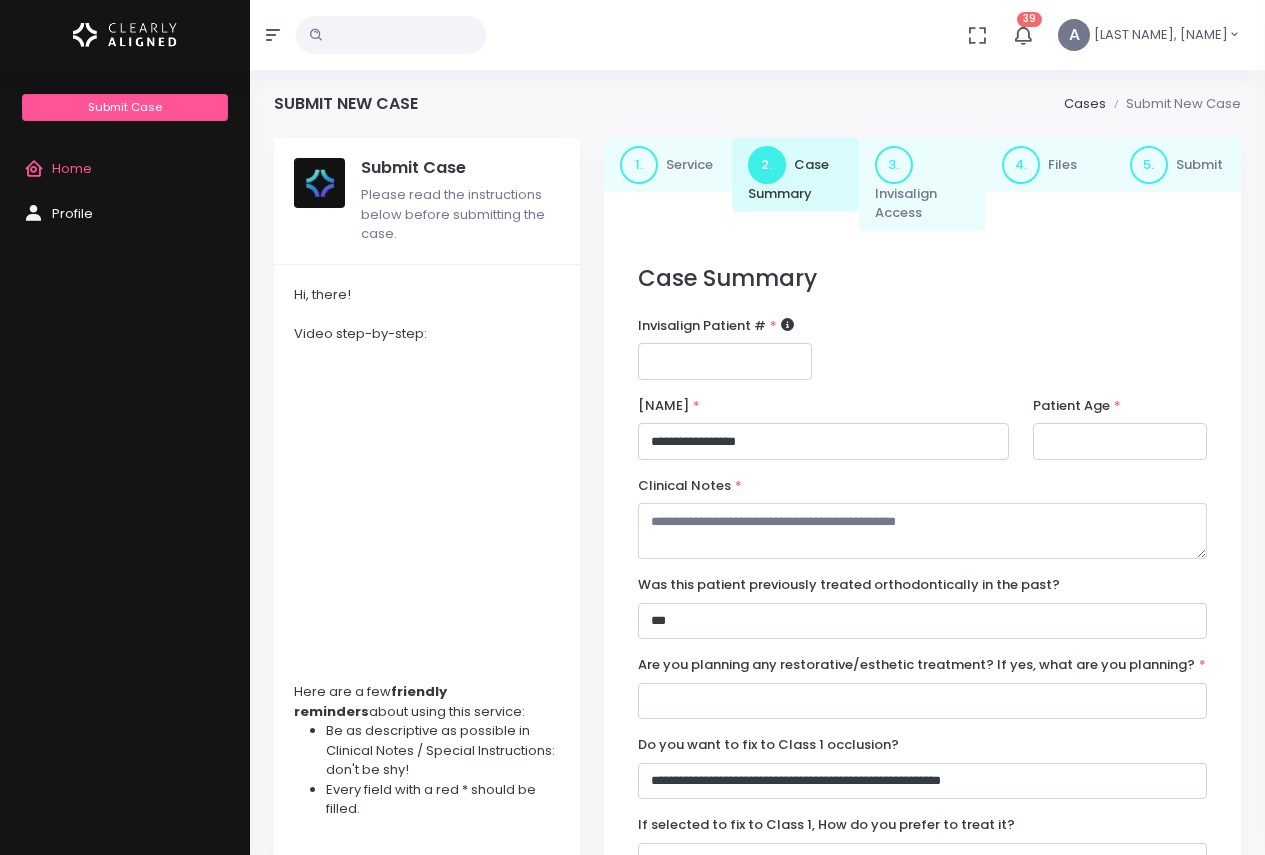 click at bounding box center [922, 531] 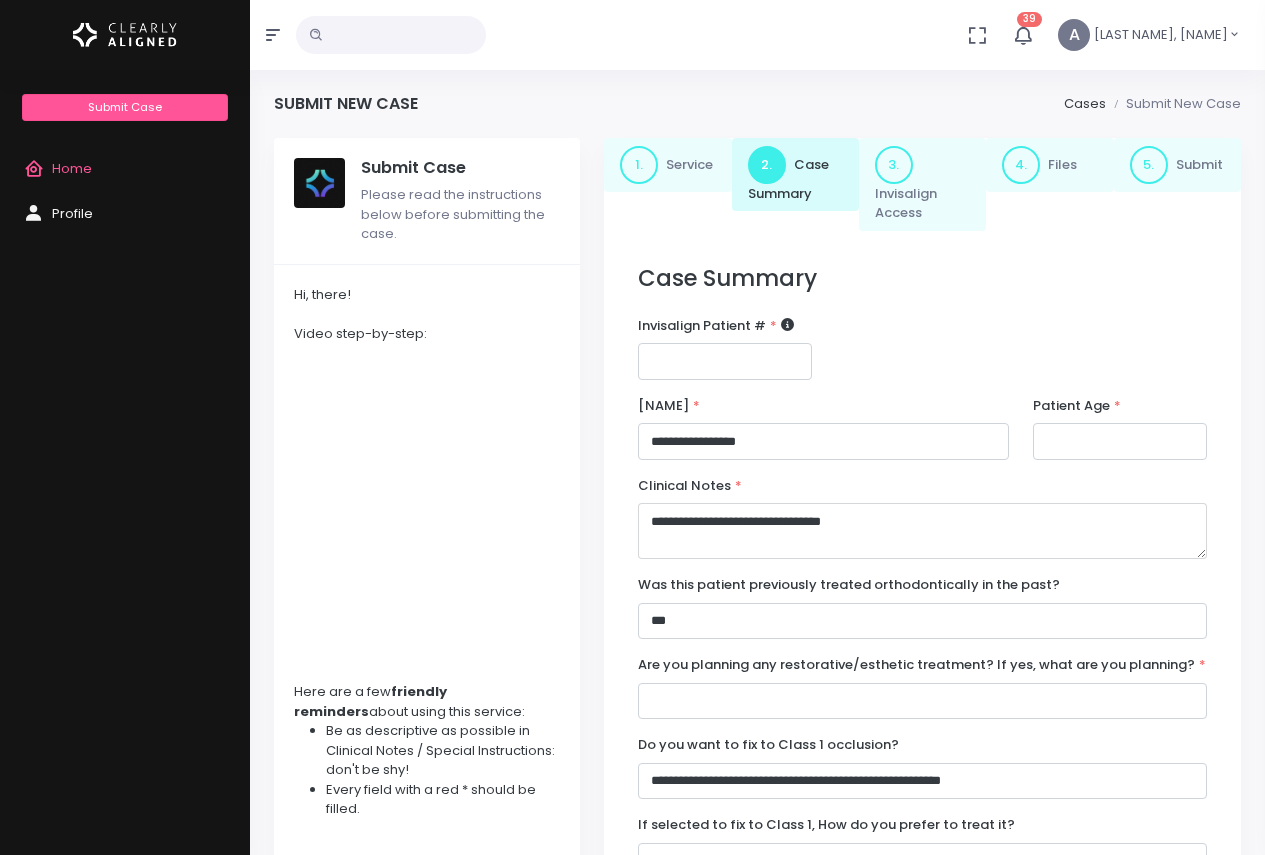 type on "**********" 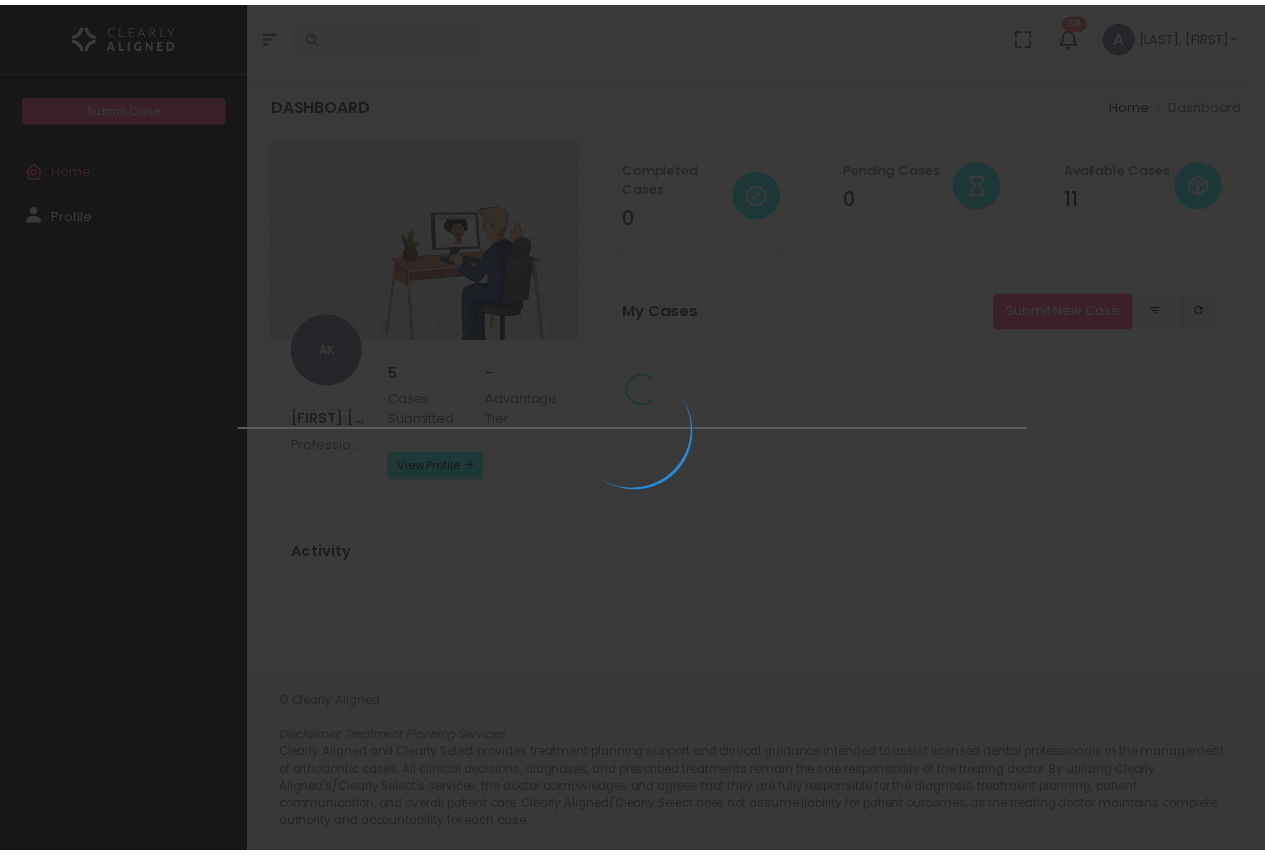 scroll, scrollTop: 0, scrollLeft: 0, axis: both 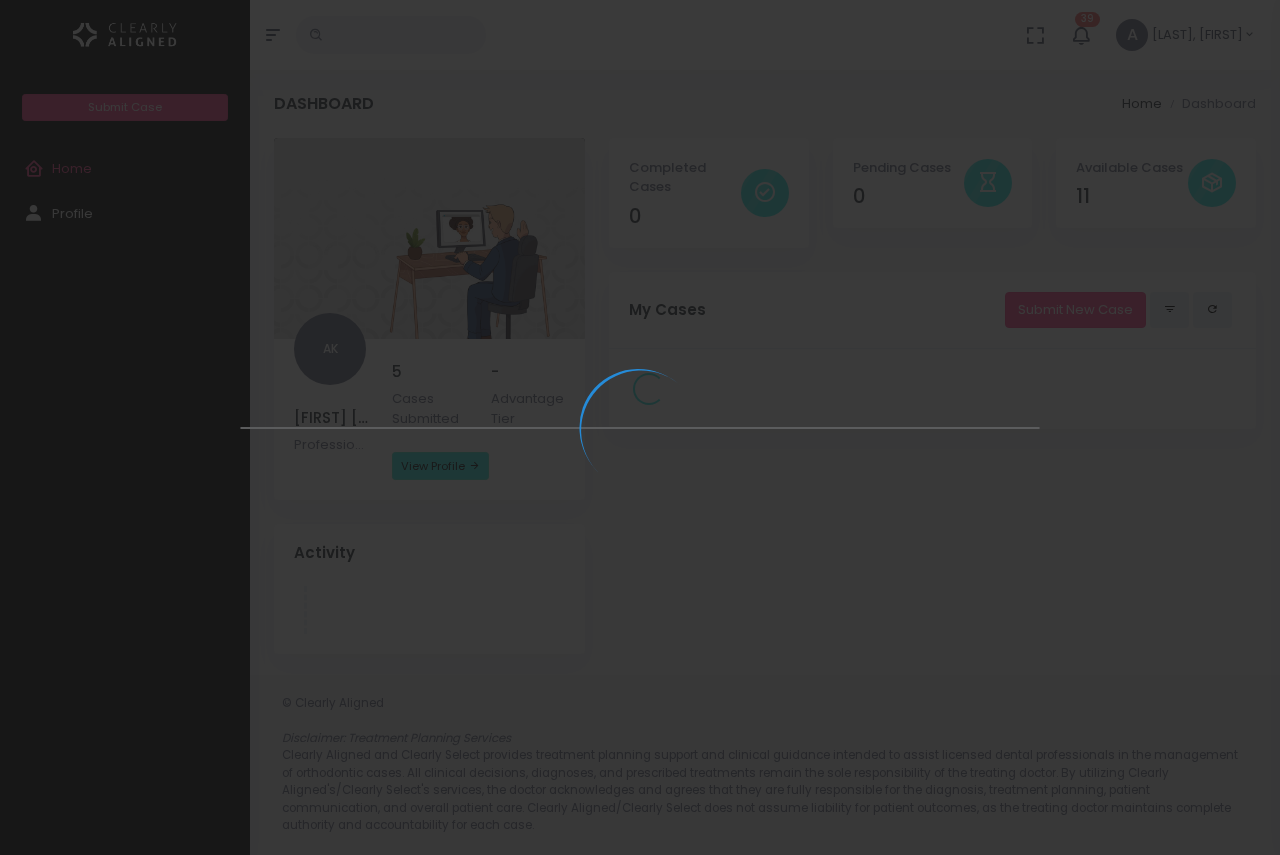 select 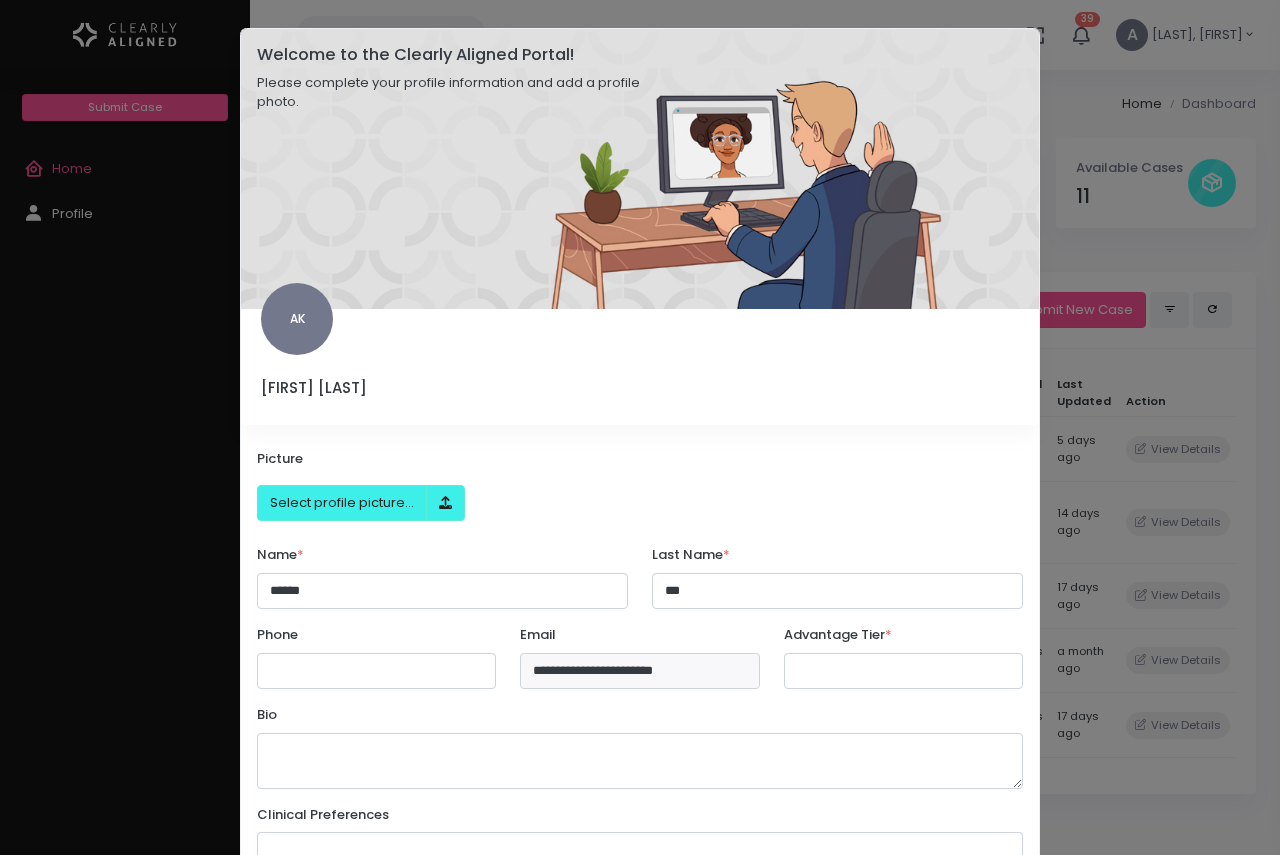 select on "******" 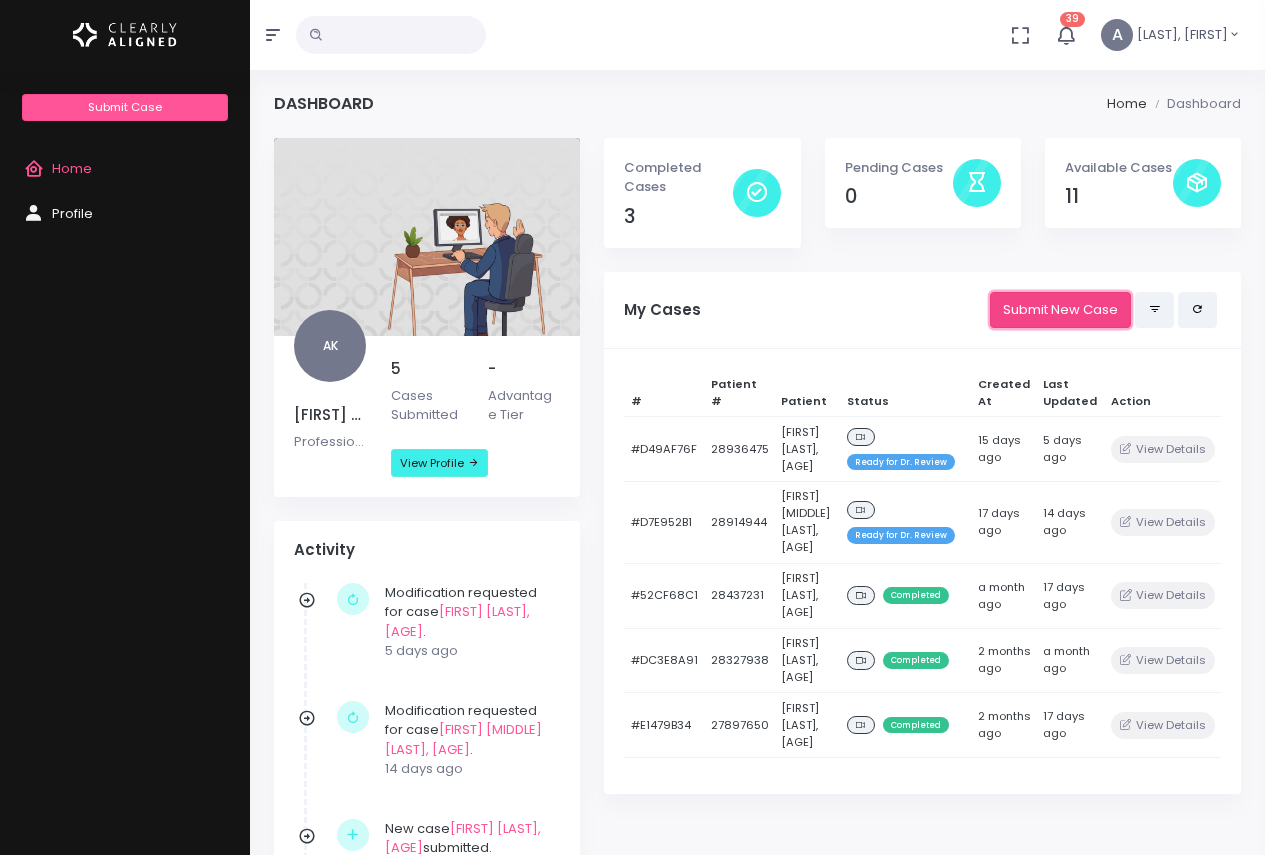 click on "Submit New Case" at bounding box center (1060, 310) 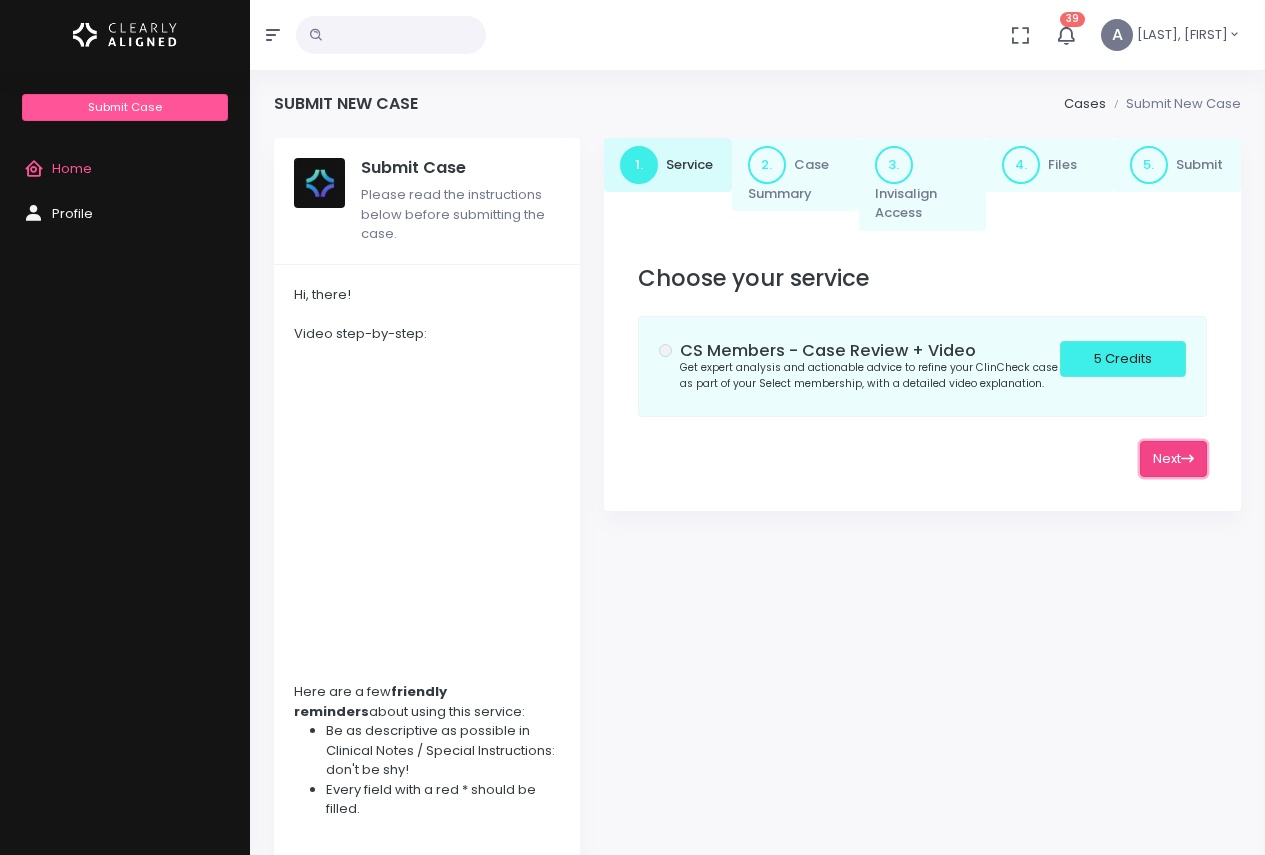 click on "Next" at bounding box center (1173, 459) 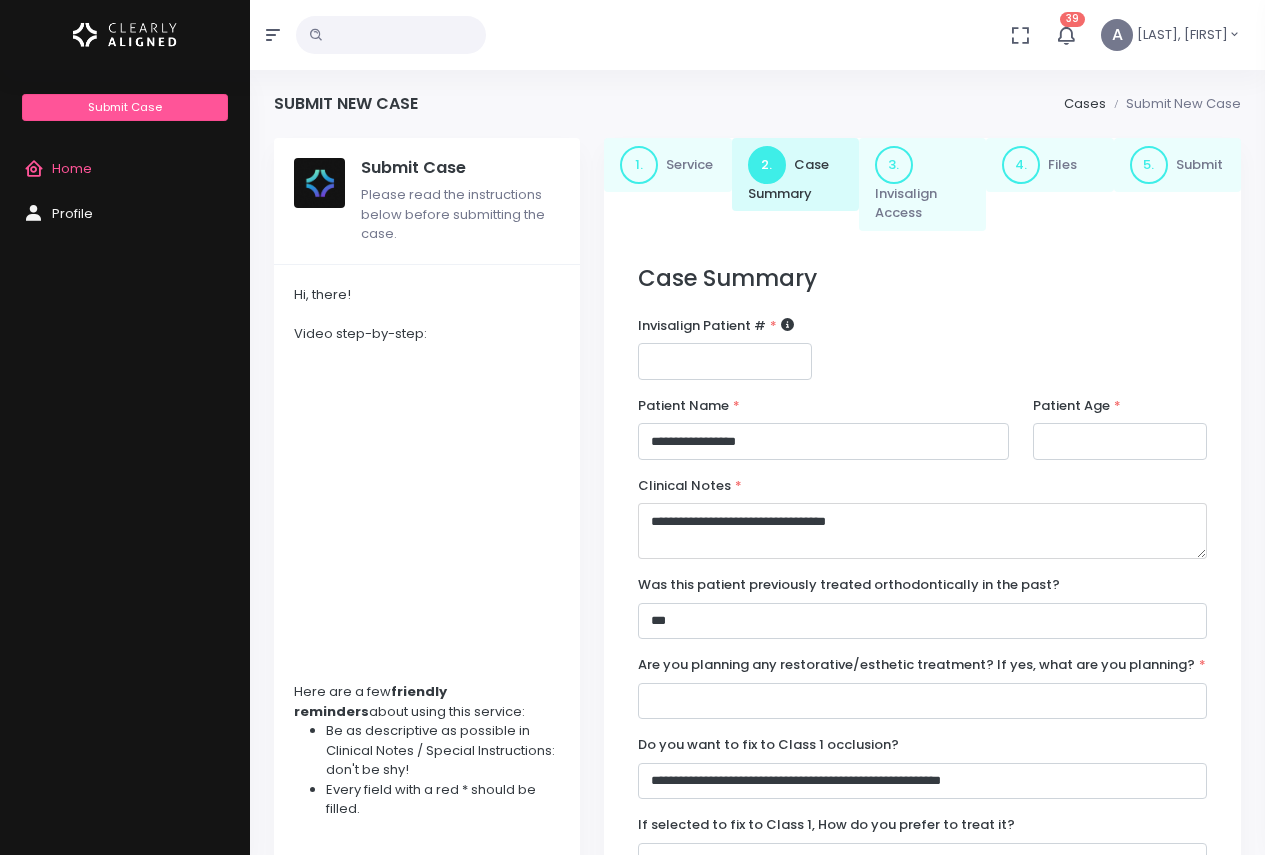 click on "**********" at bounding box center (922, 531) 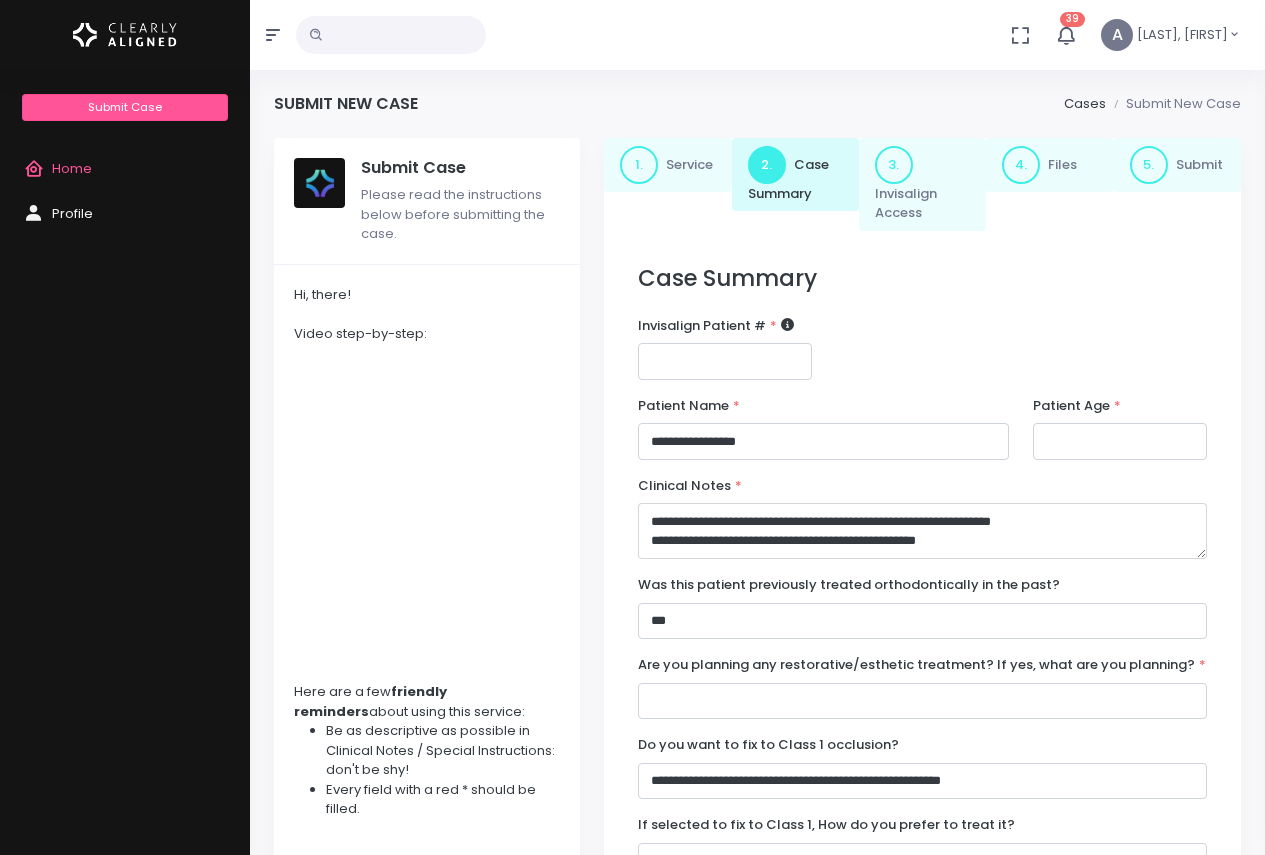 type on "**********" 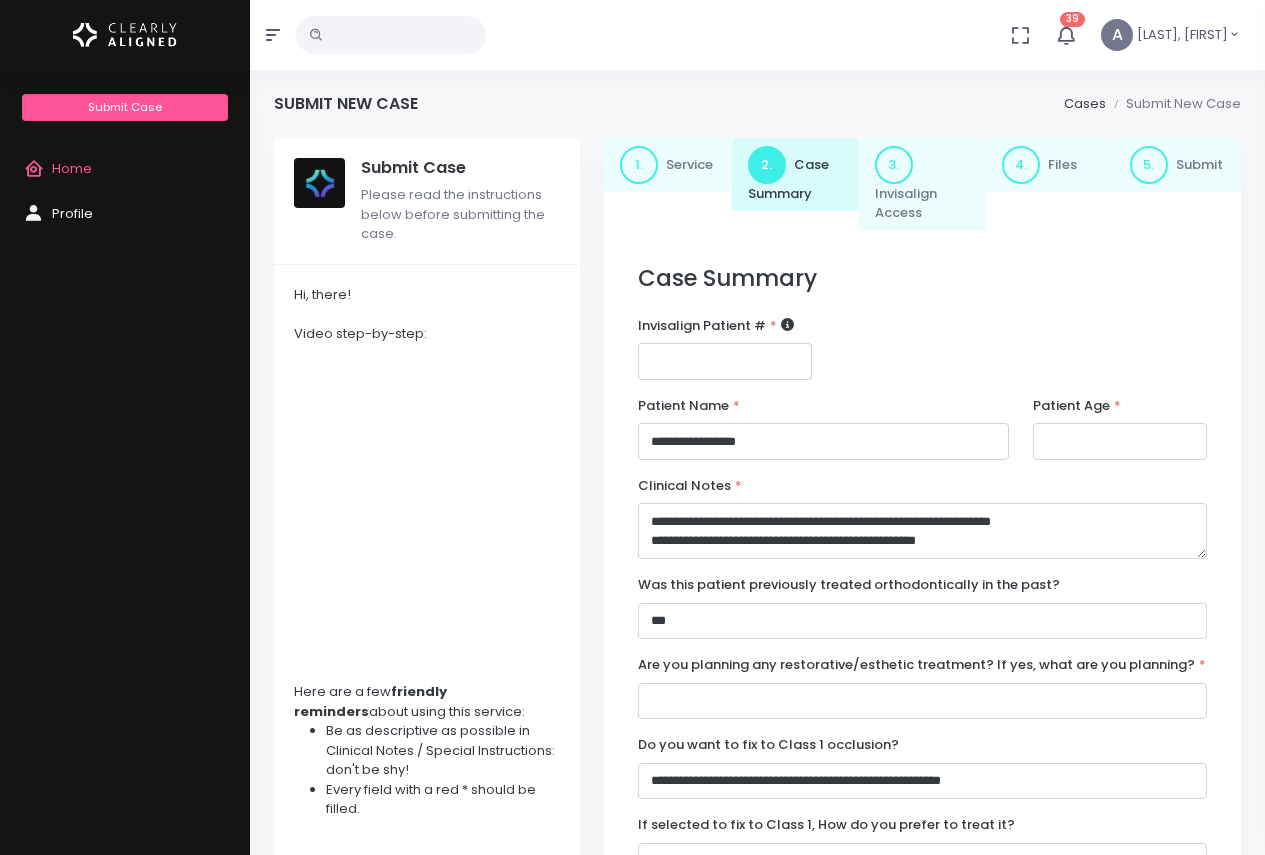 click on "**********" at bounding box center (922, 621) 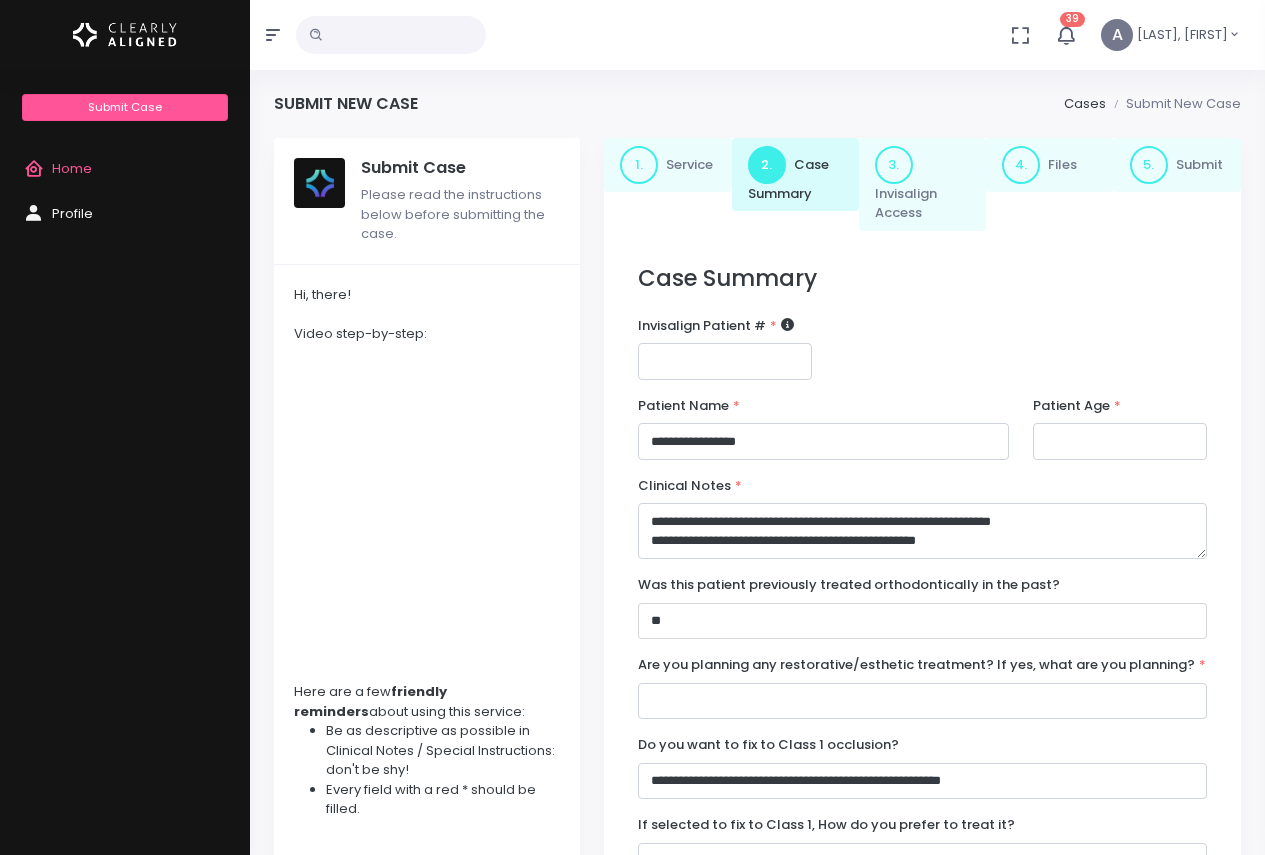 click on "**********" at bounding box center (922, 621) 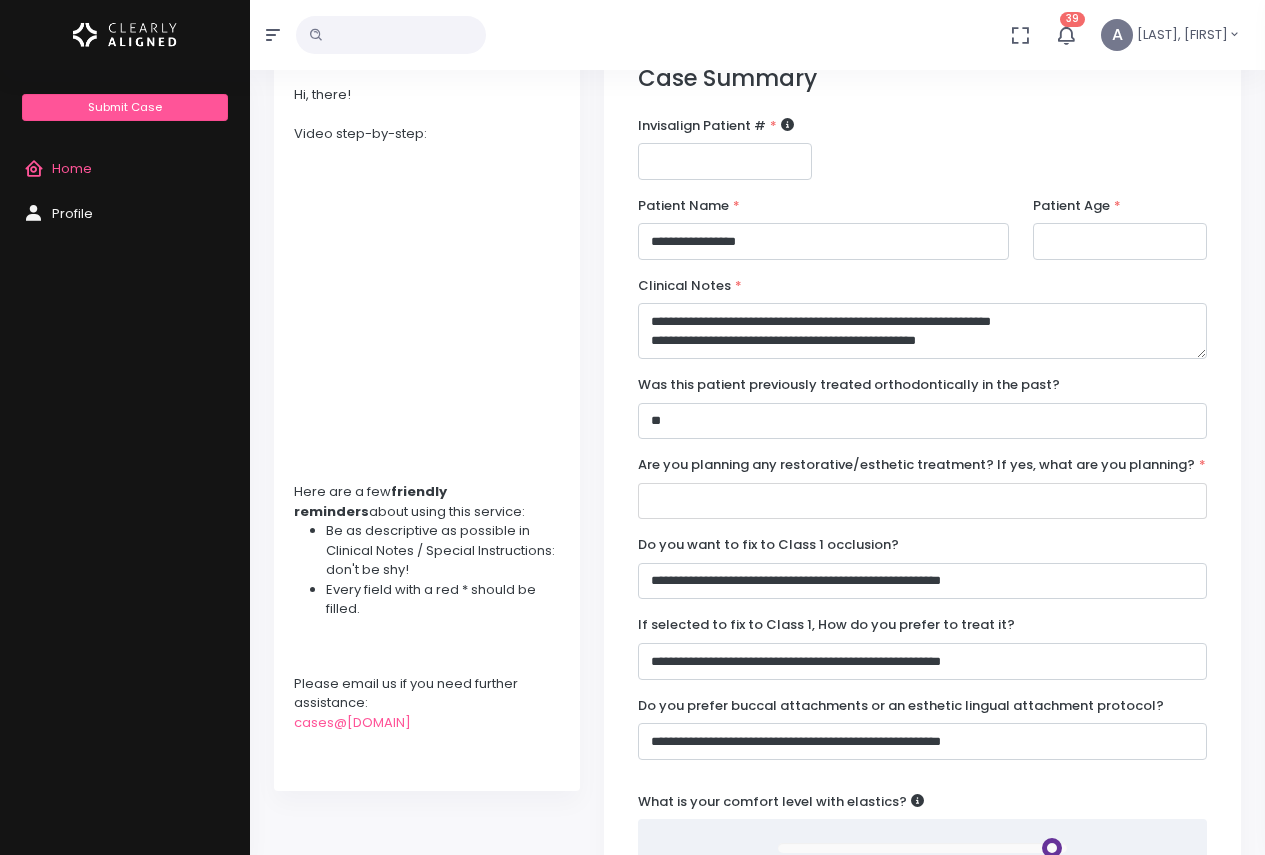 click at bounding box center [922, 501] 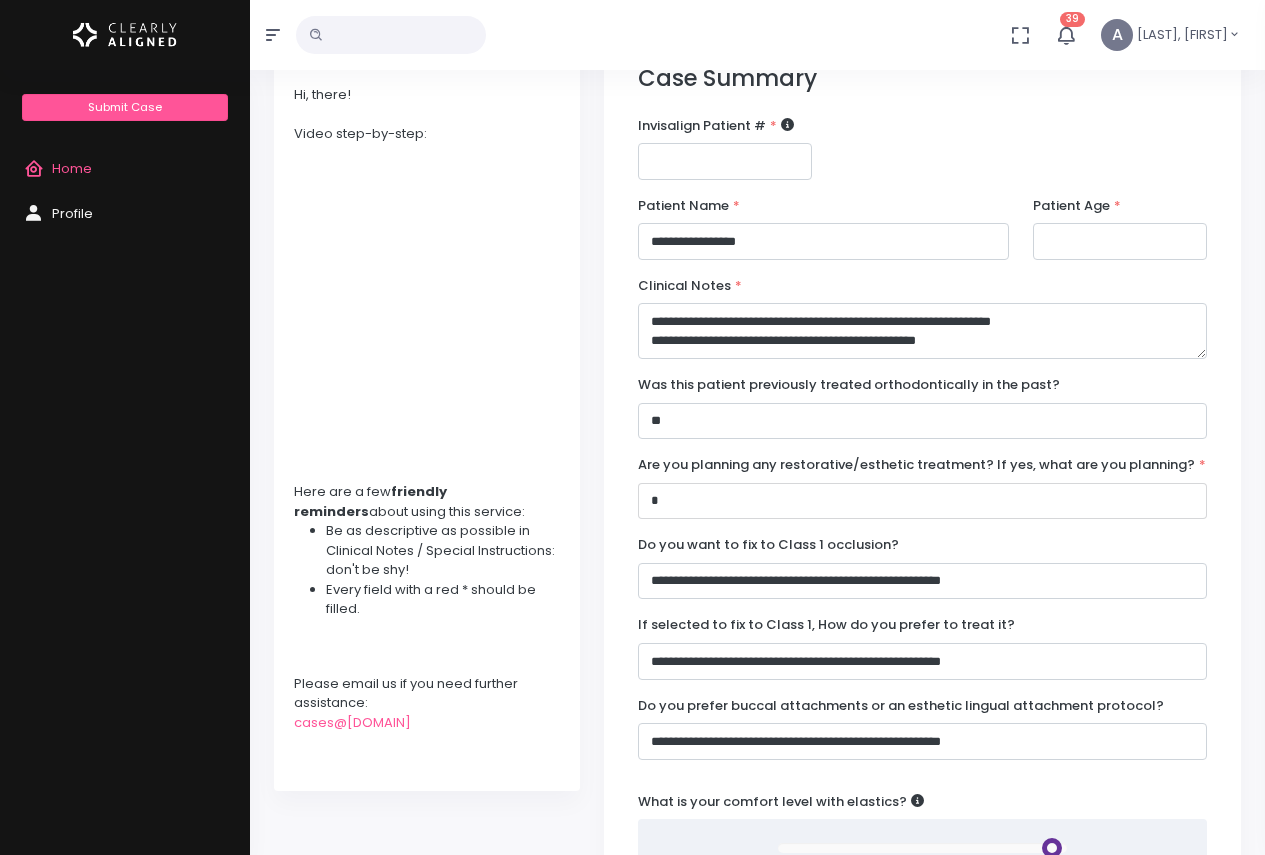 type on "**" 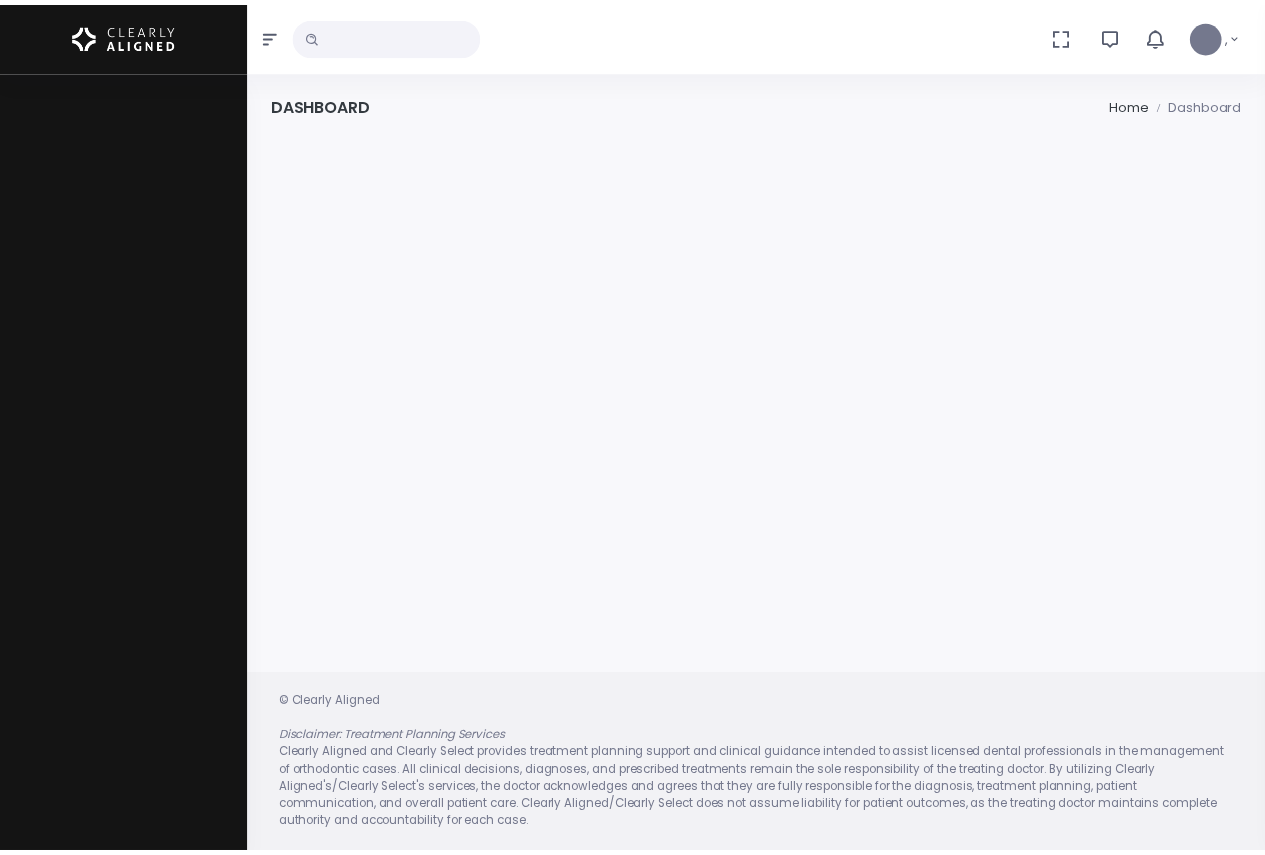 scroll, scrollTop: 0, scrollLeft: 0, axis: both 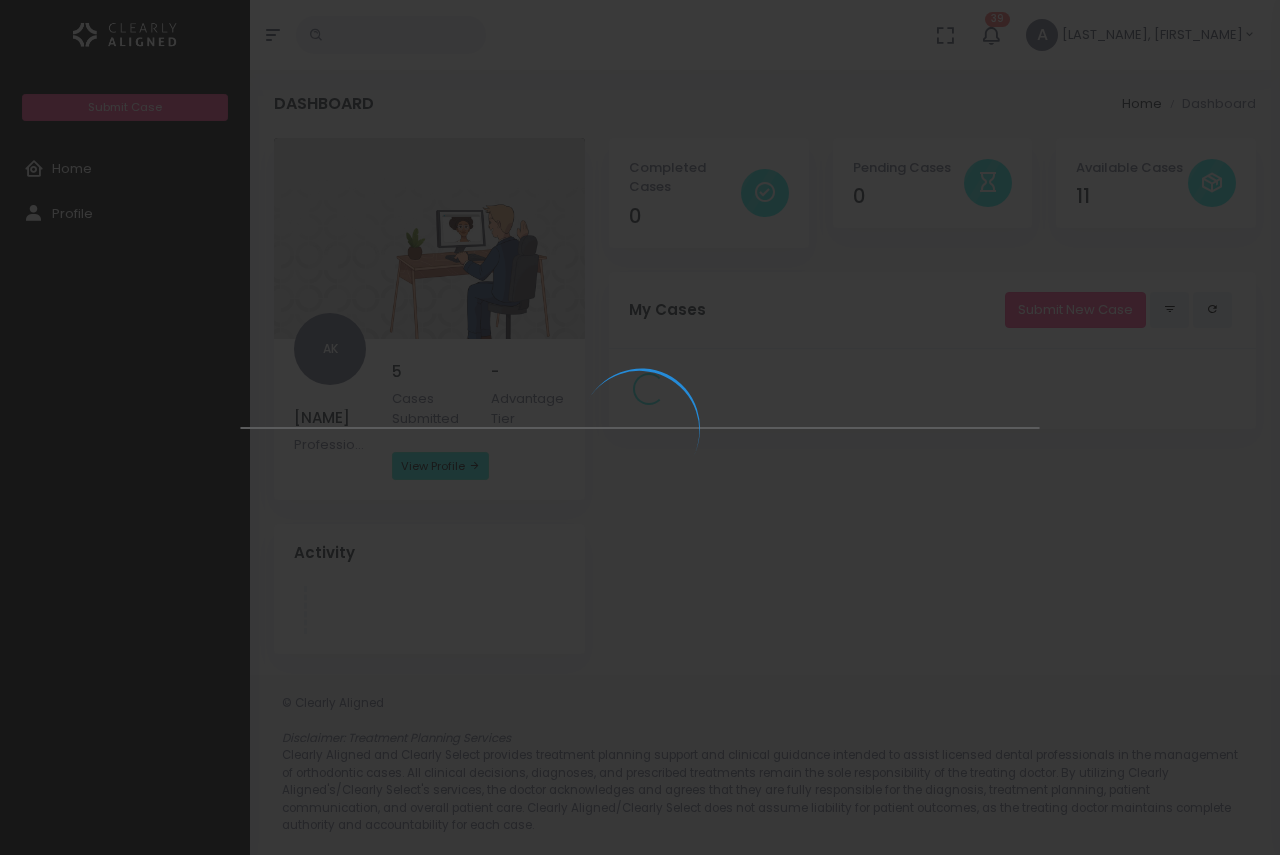select 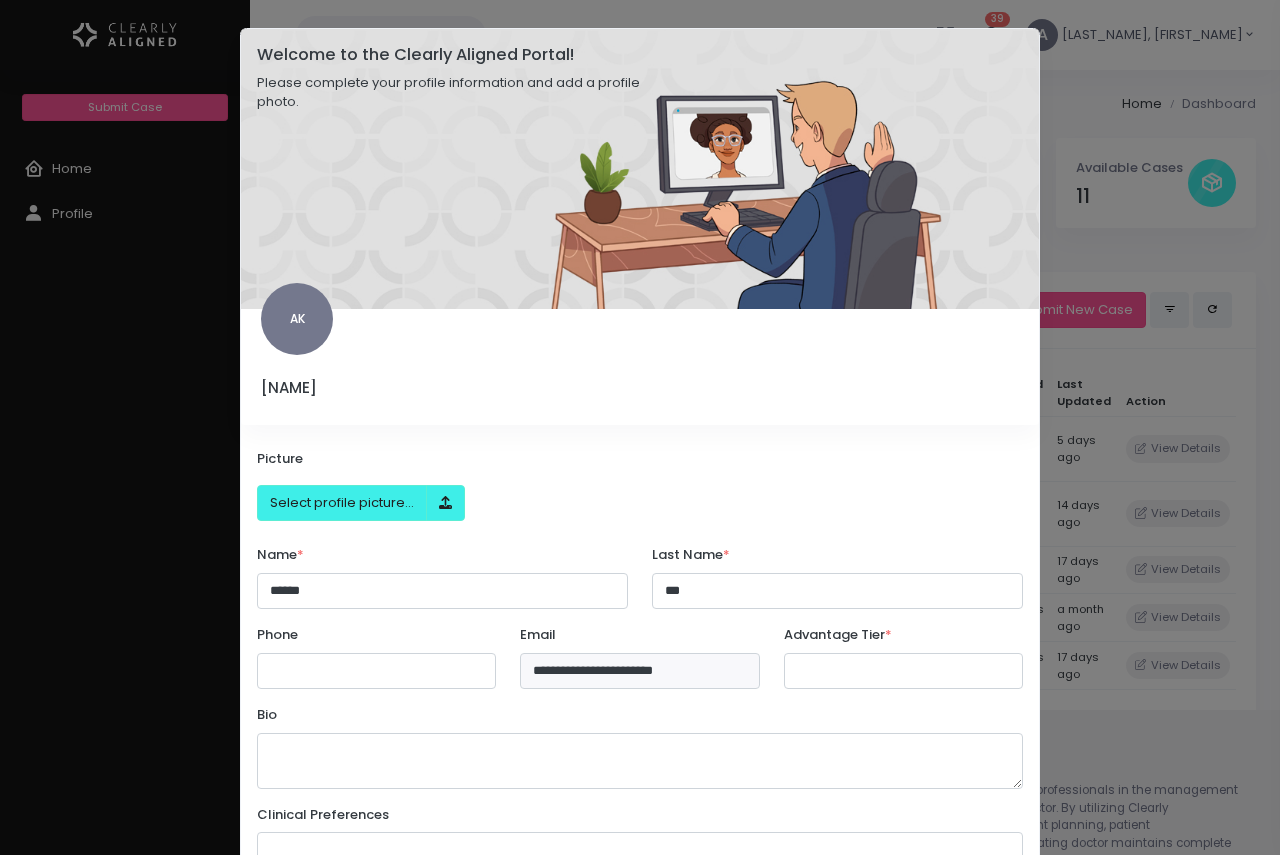 click on "**********" 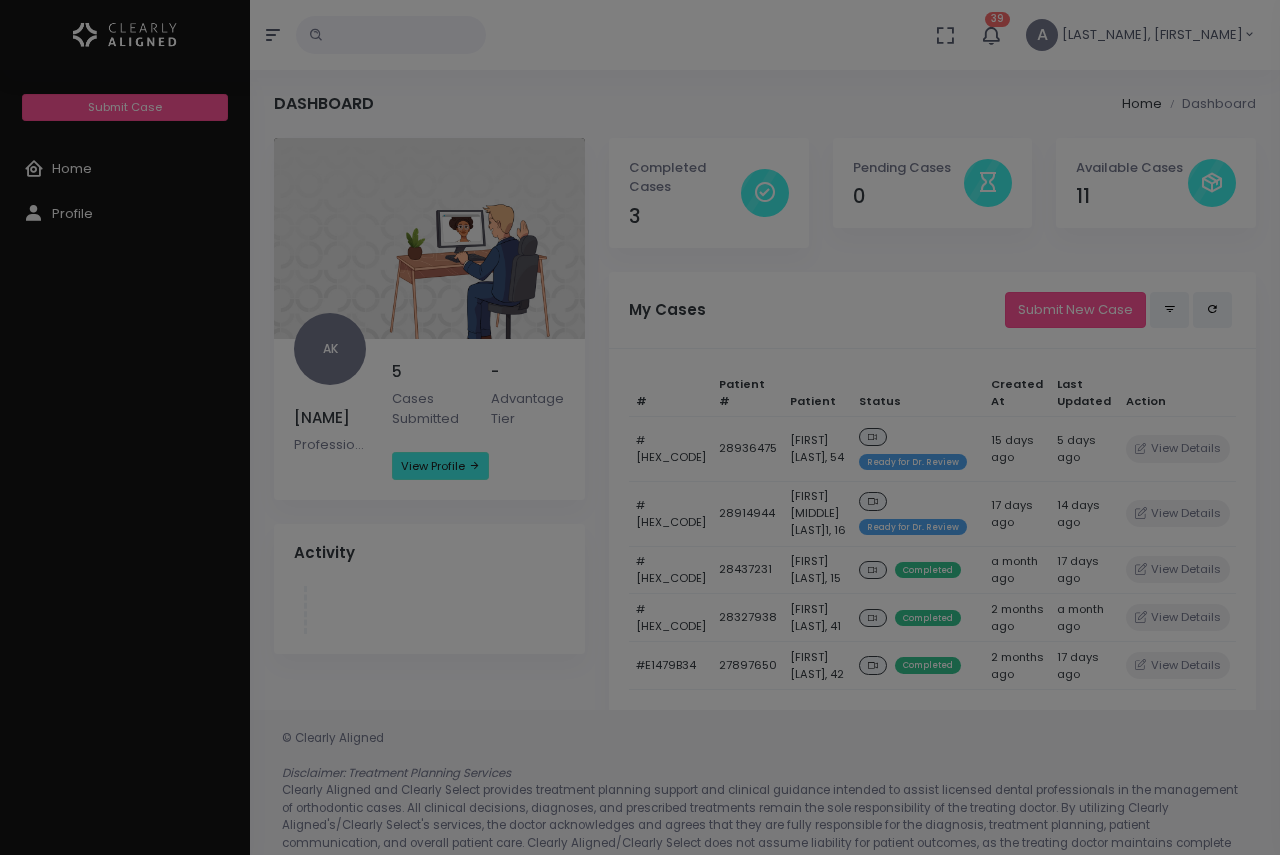 select on "******" 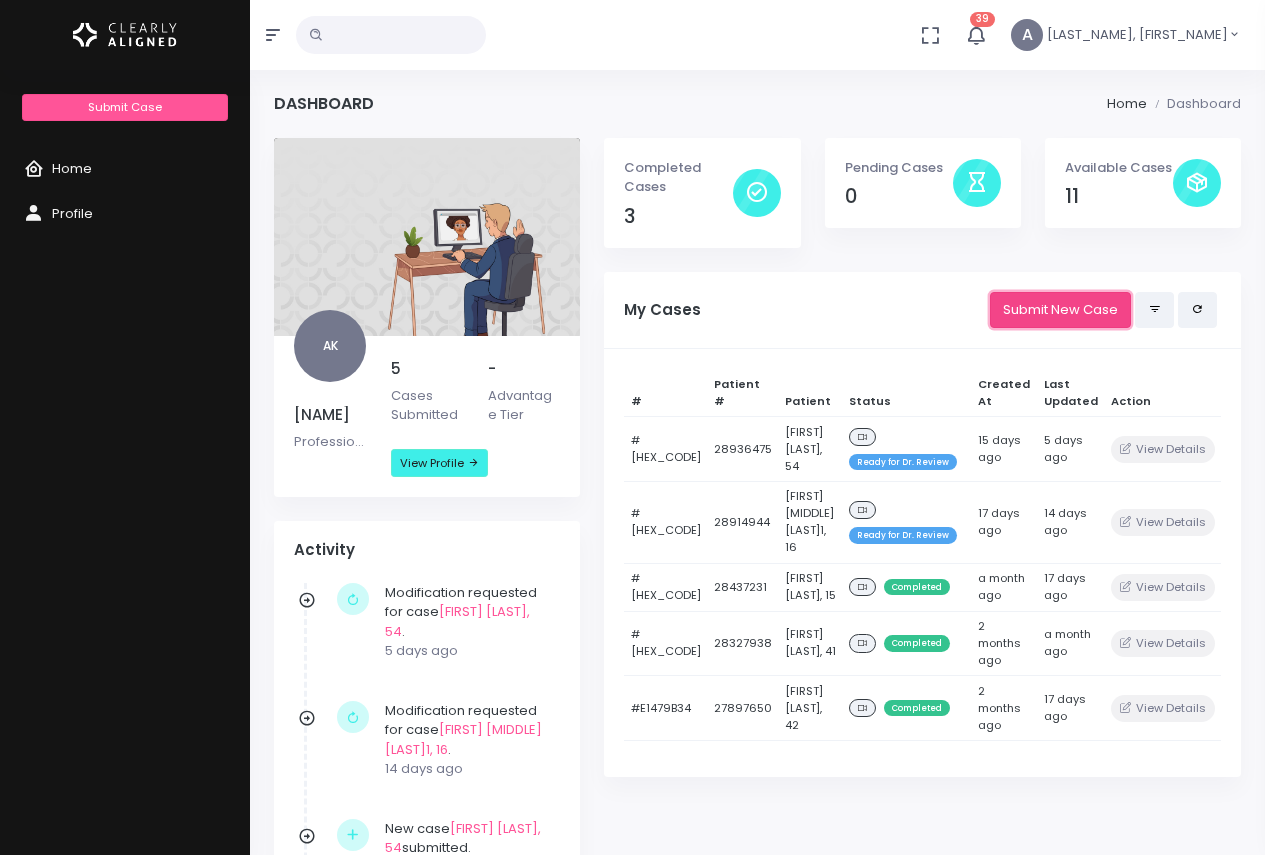 click on "Submit New Case" at bounding box center (1060, 310) 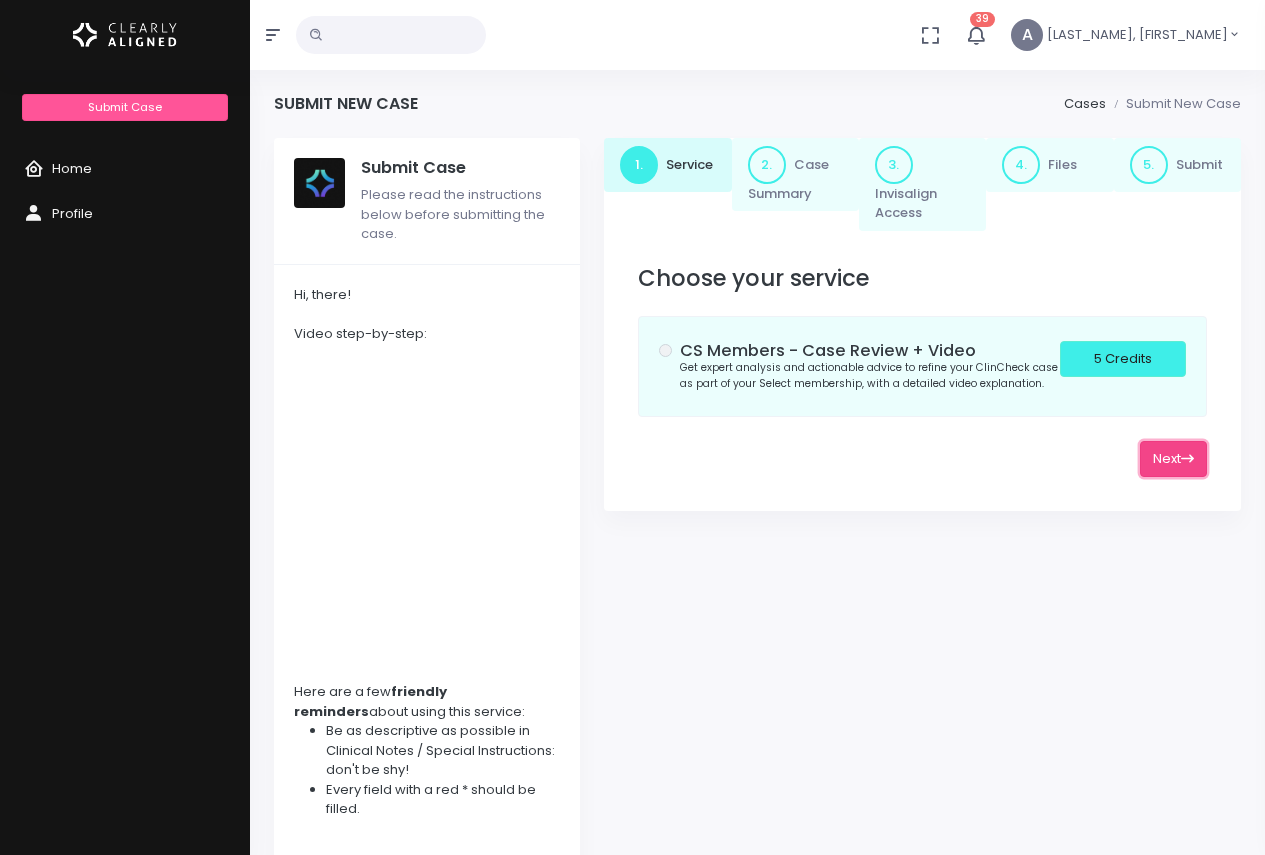 click on "Next" at bounding box center [1173, 459] 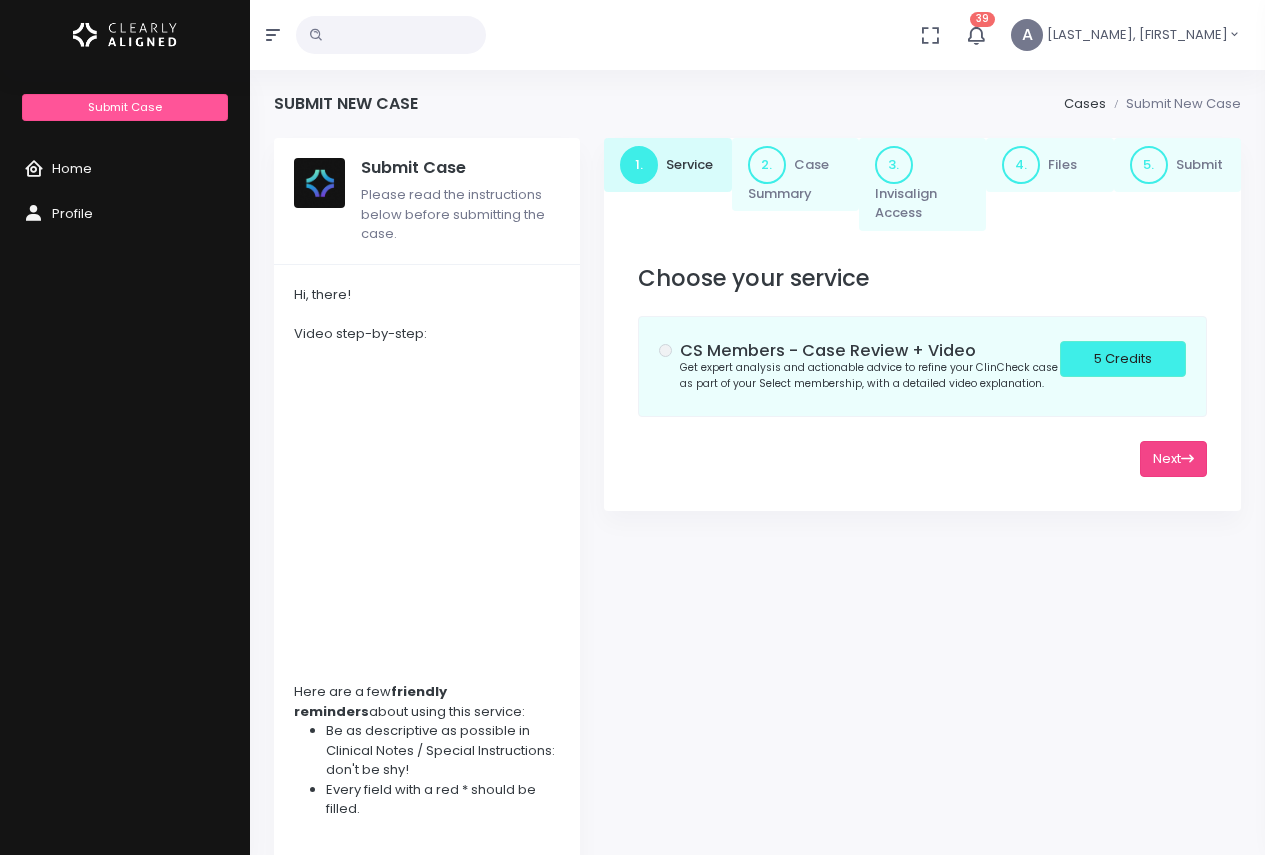 select on "**" 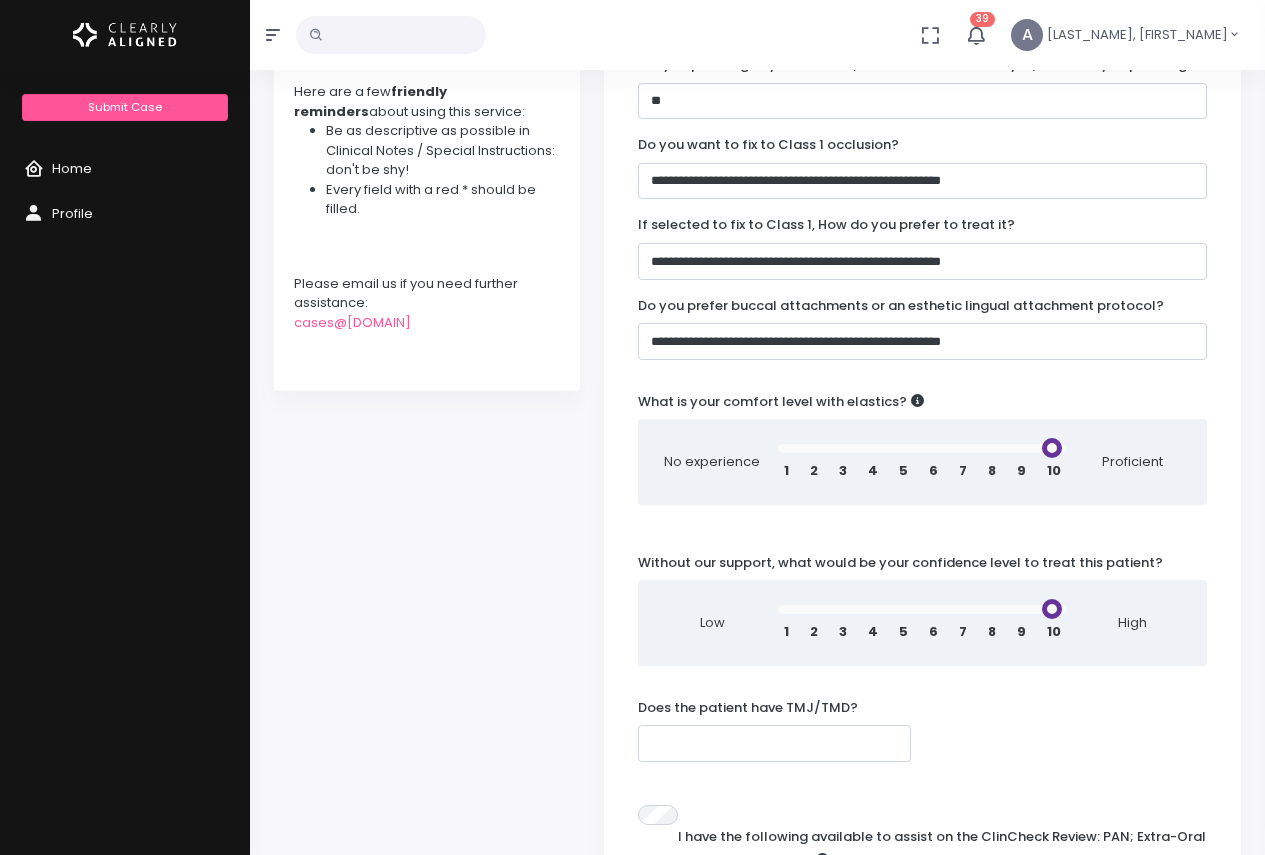 scroll, scrollTop: 700, scrollLeft: 0, axis: vertical 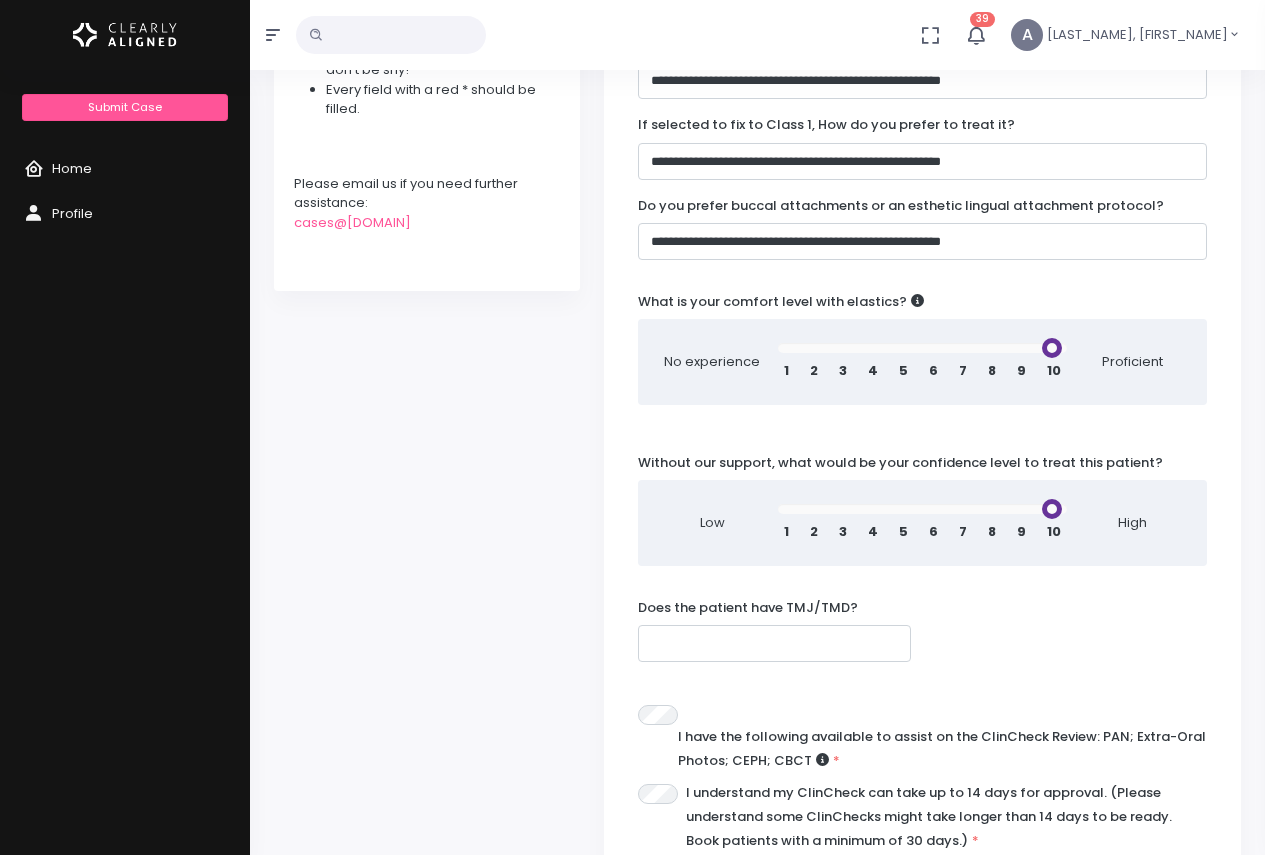 click on "1 2 3 4 5 6 7 8 9 10" at bounding box center (922, 532) 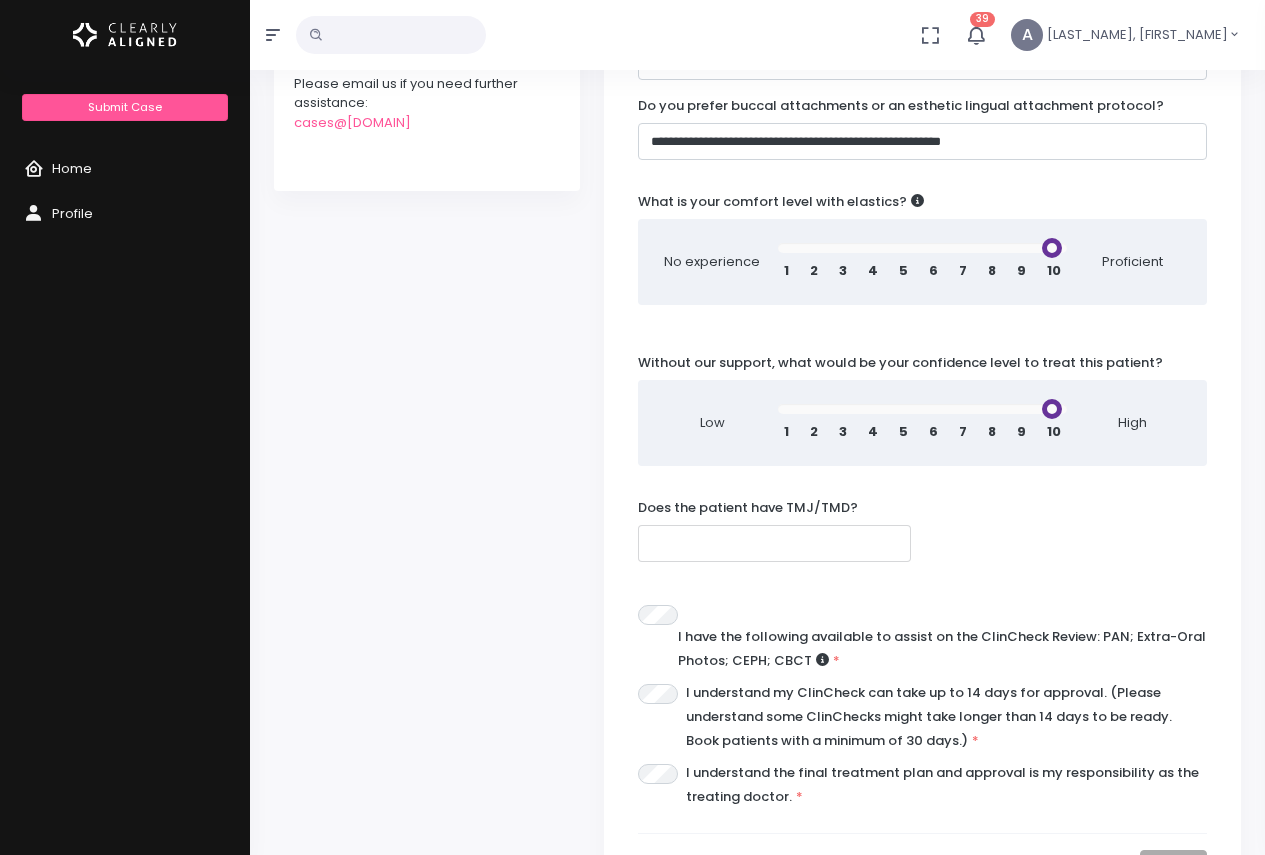 click at bounding box center [774, 543] 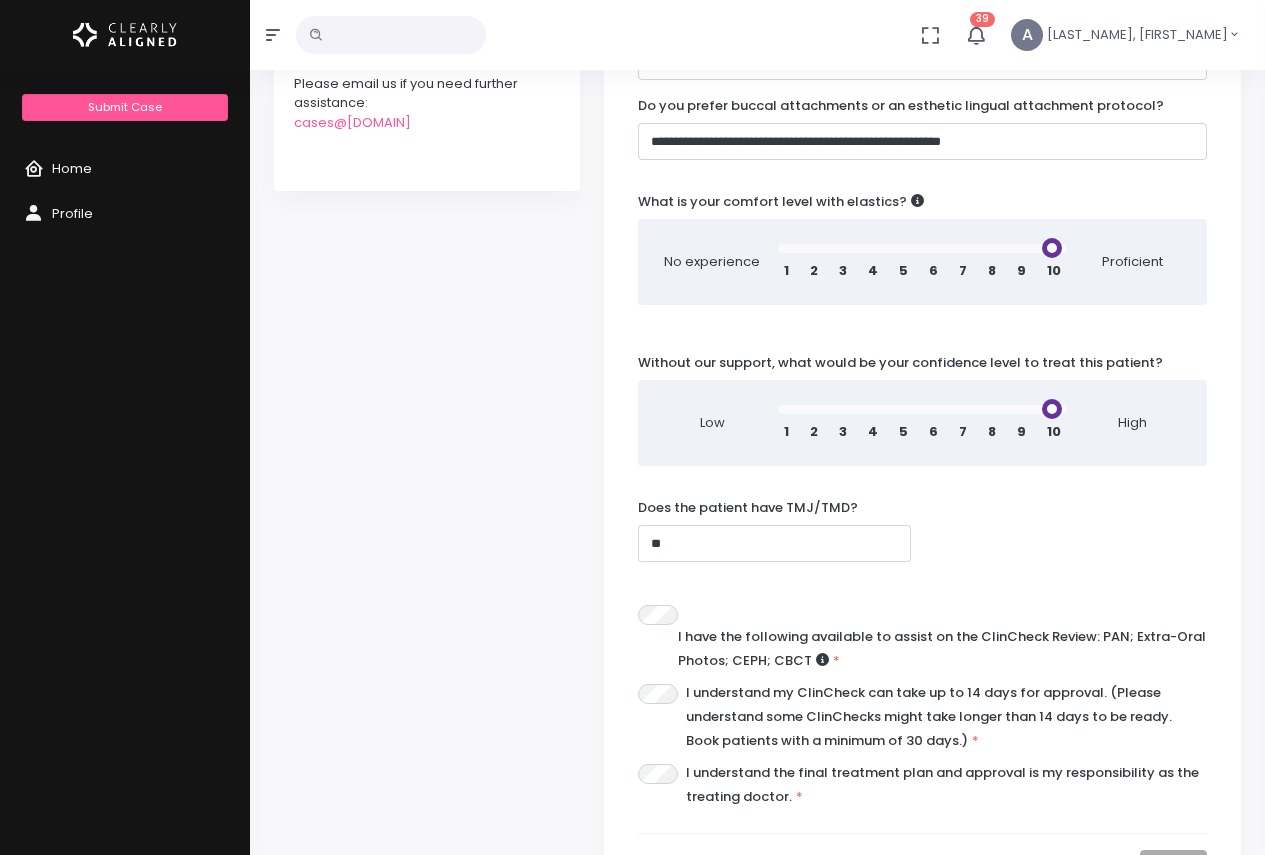 type on "**" 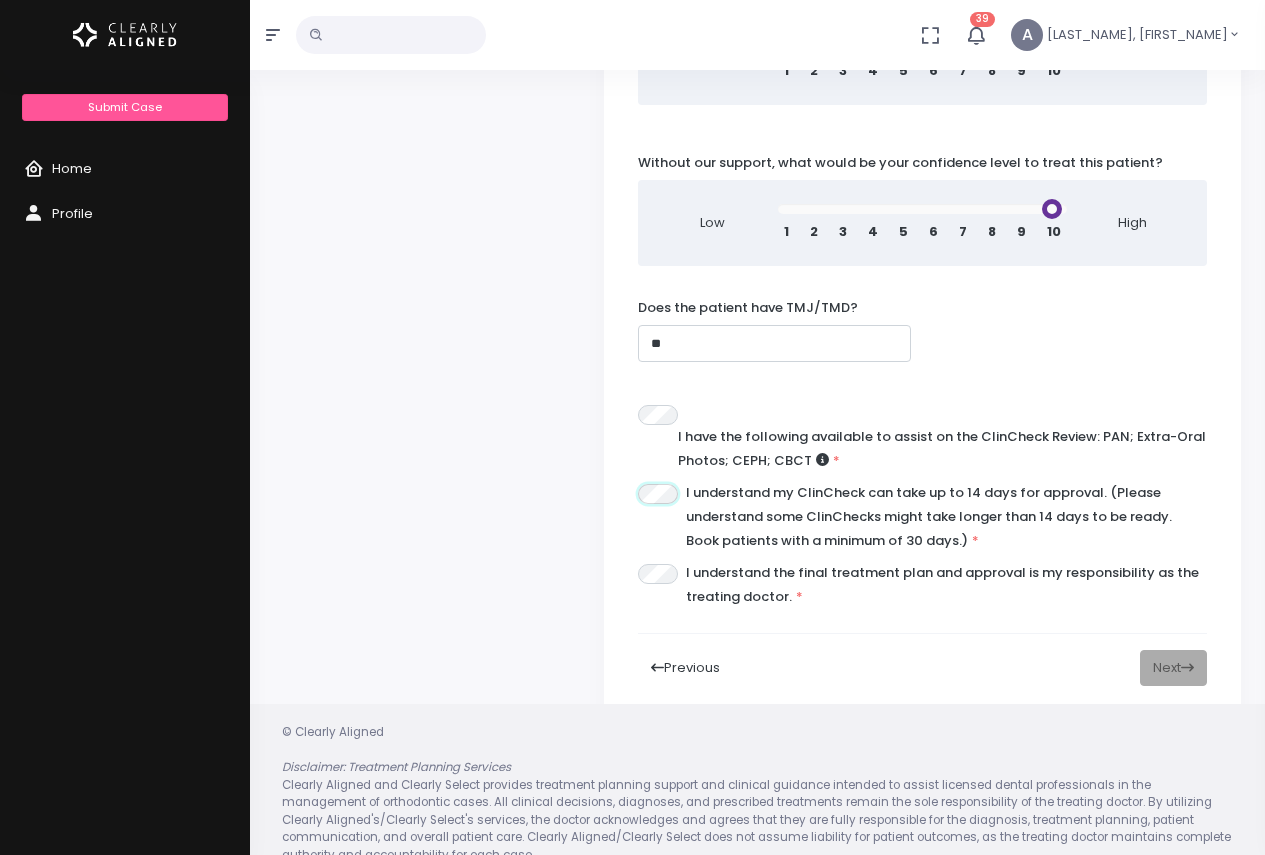 scroll, scrollTop: 1029, scrollLeft: 0, axis: vertical 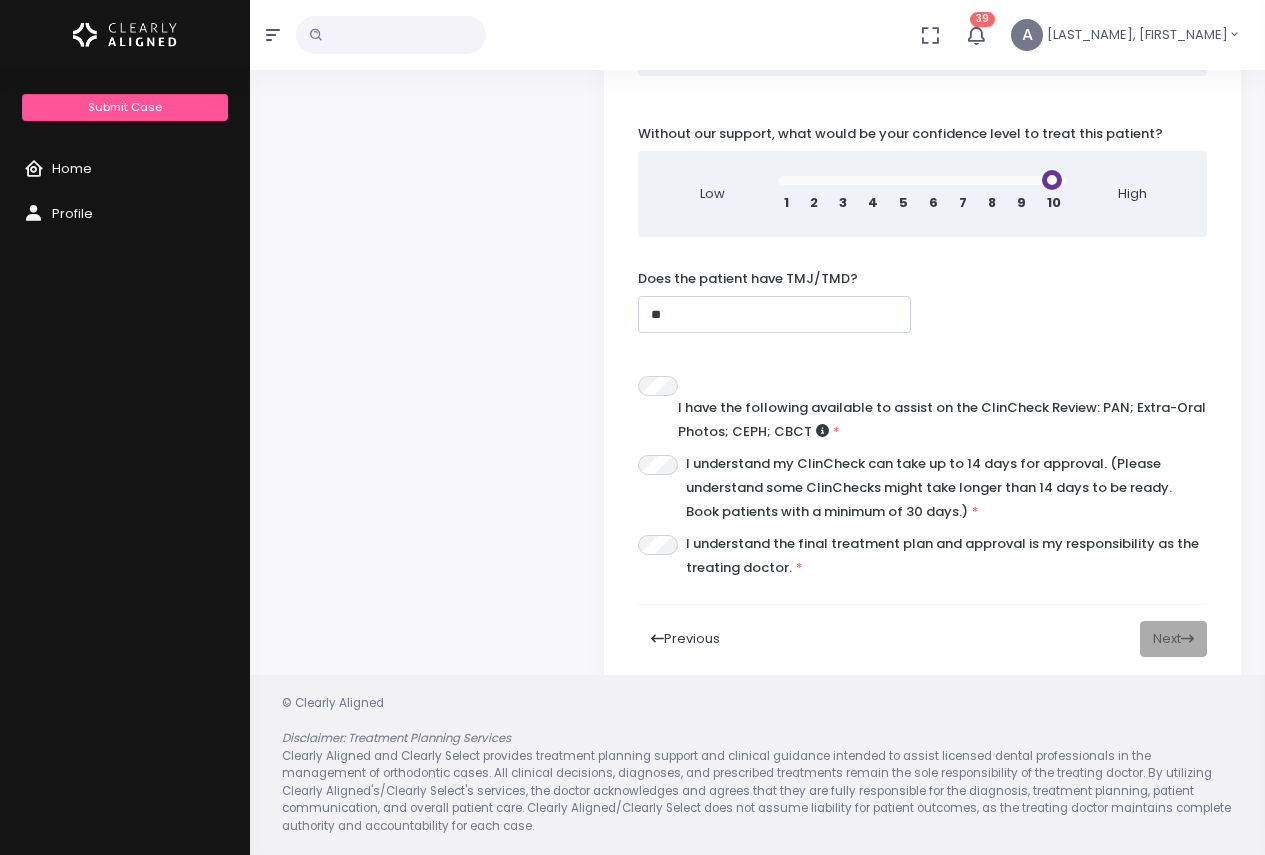 click on "Previous Next" at bounding box center [922, 639] 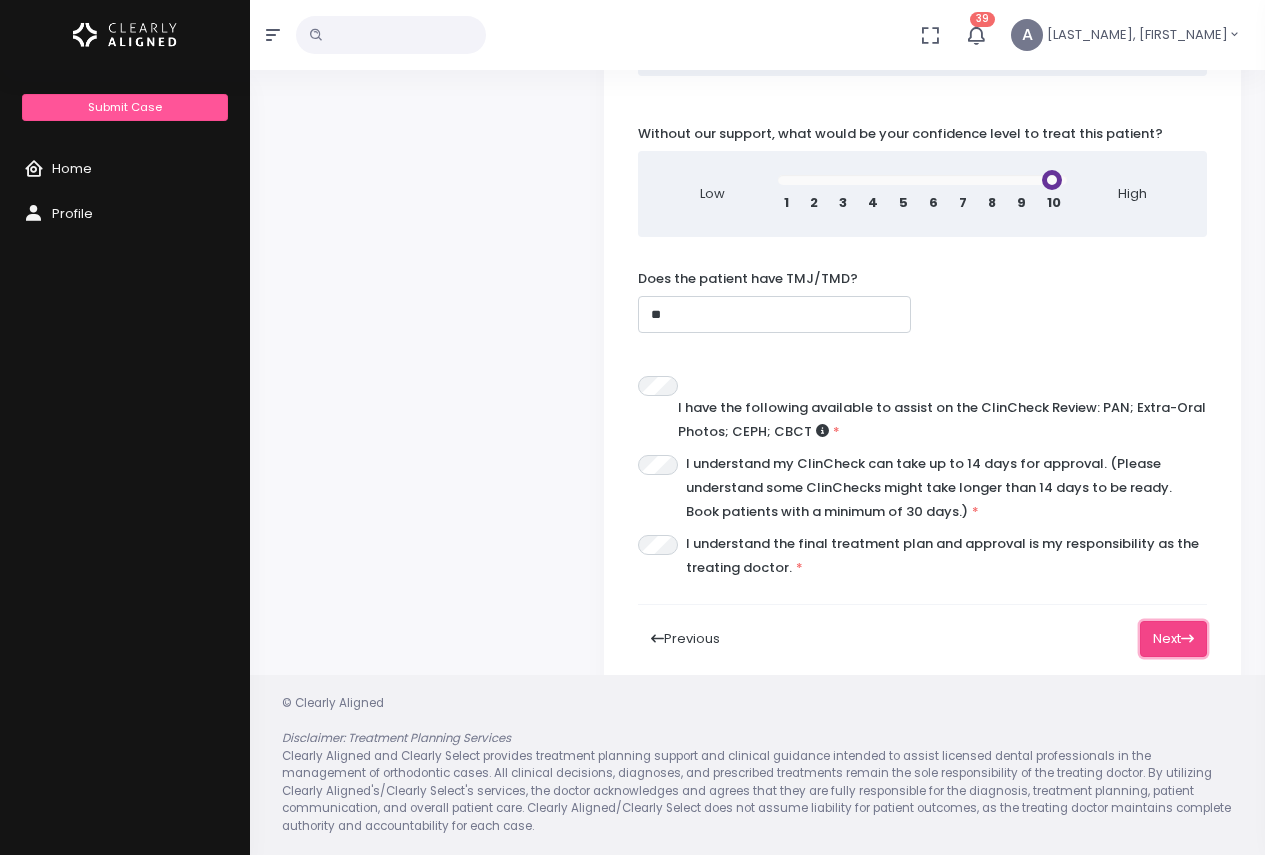 click on "Next" at bounding box center [1173, 639] 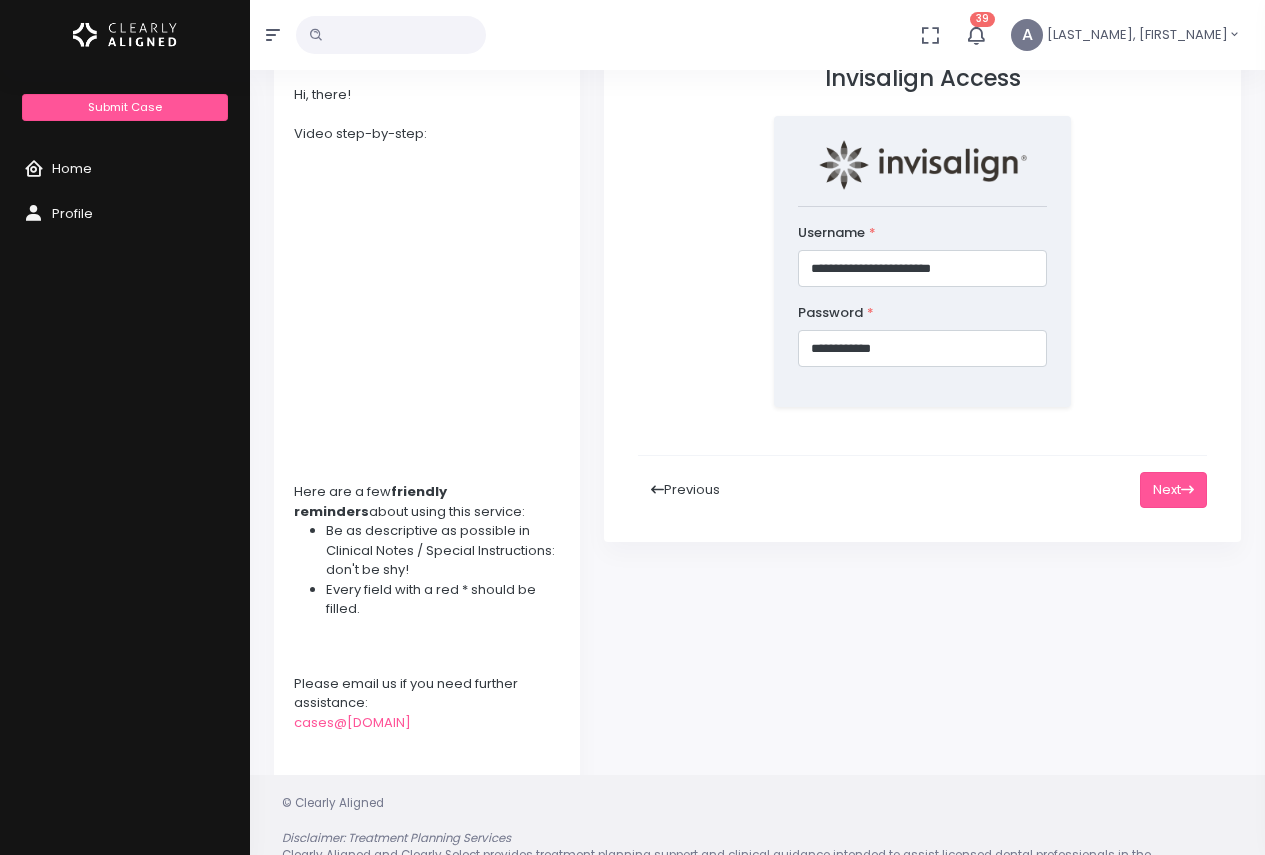 scroll, scrollTop: 100, scrollLeft: 0, axis: vertical 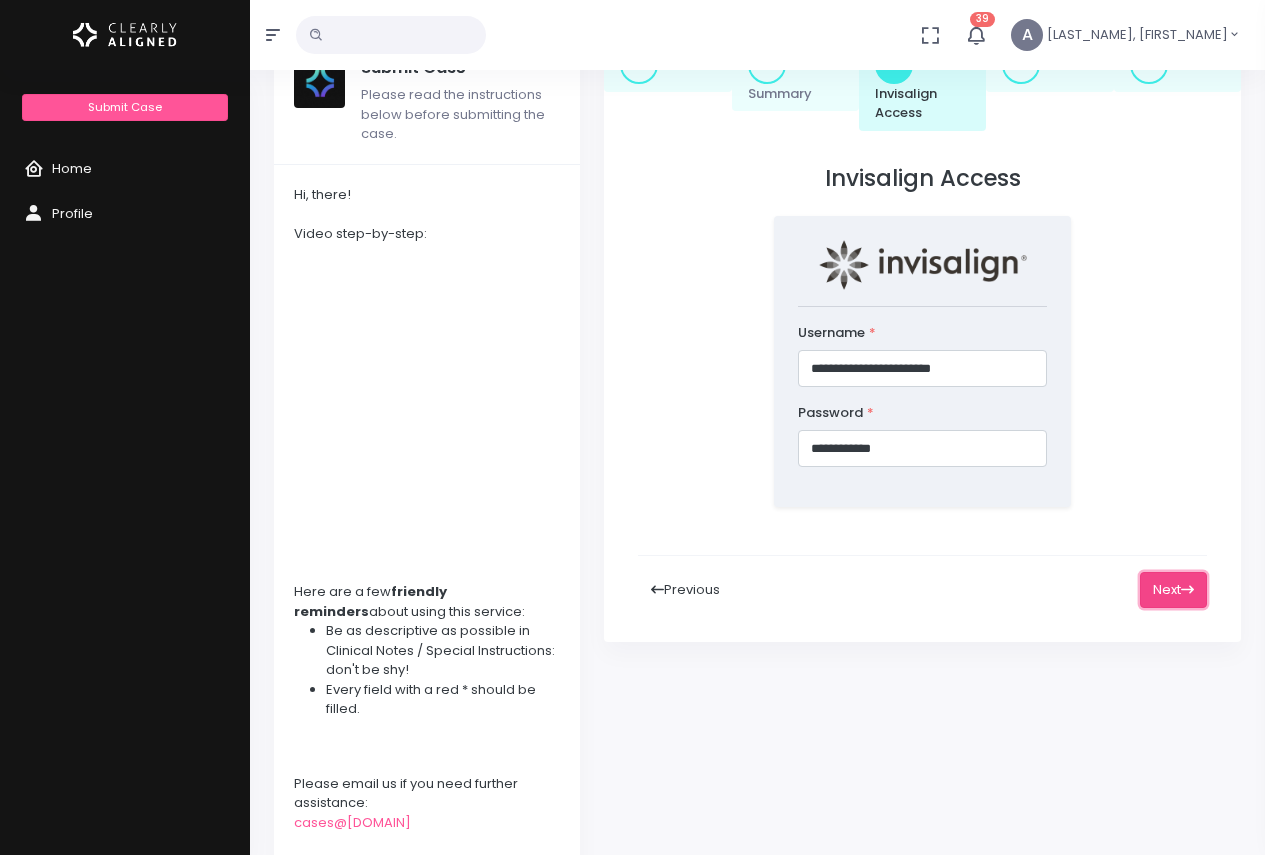 click on "Next" at bounding box center [1173, 590] 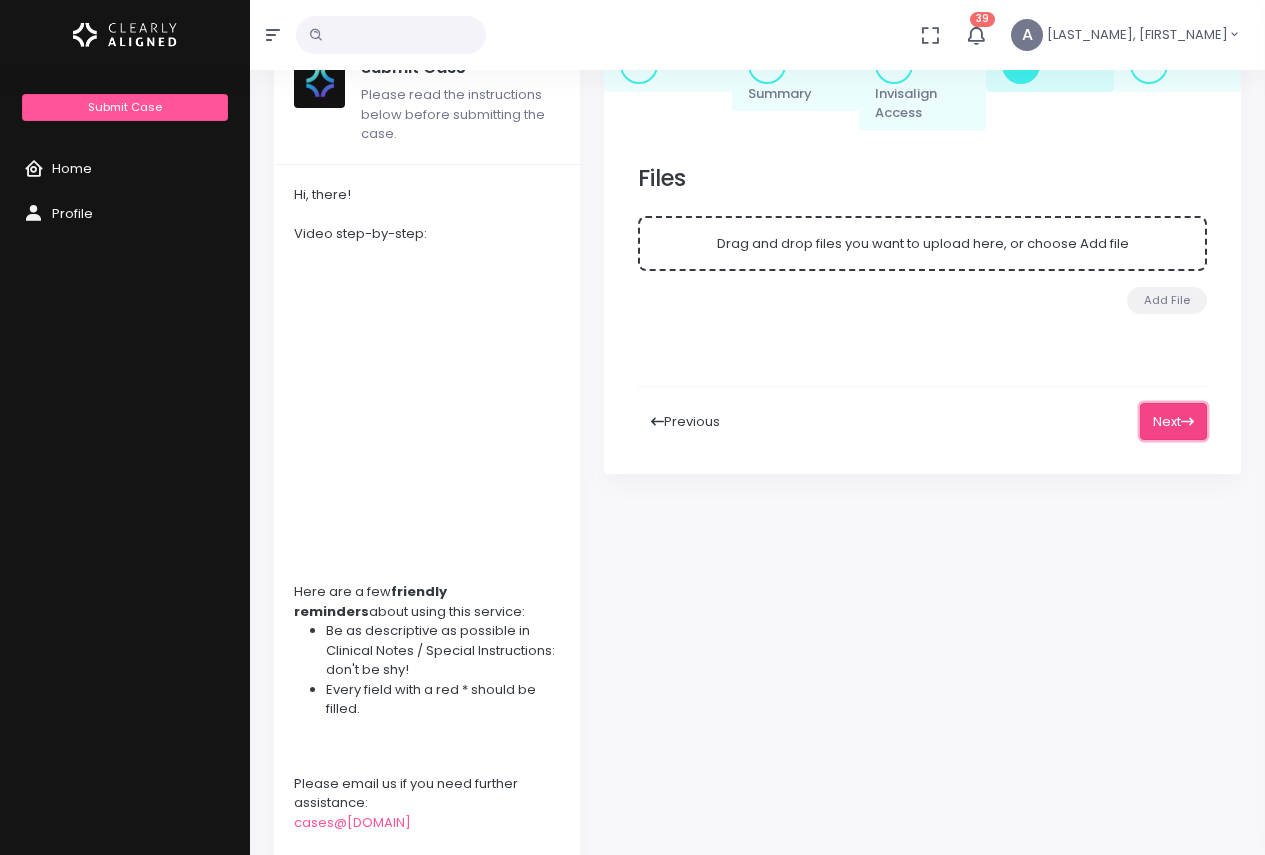 click on "Next" at bounding box center [1173, 421] 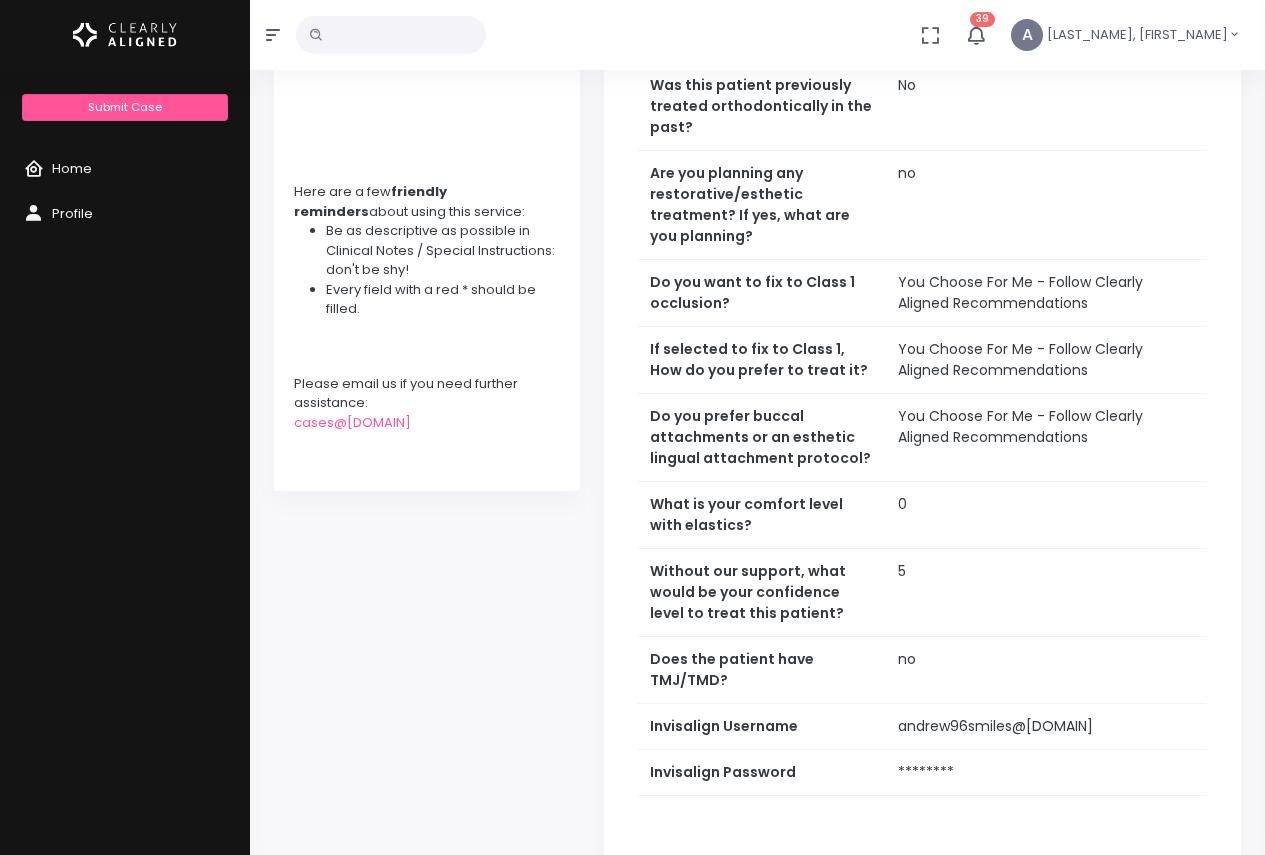 scroll, scrollTop: 756, scrollLeft: 0, axis: vertical 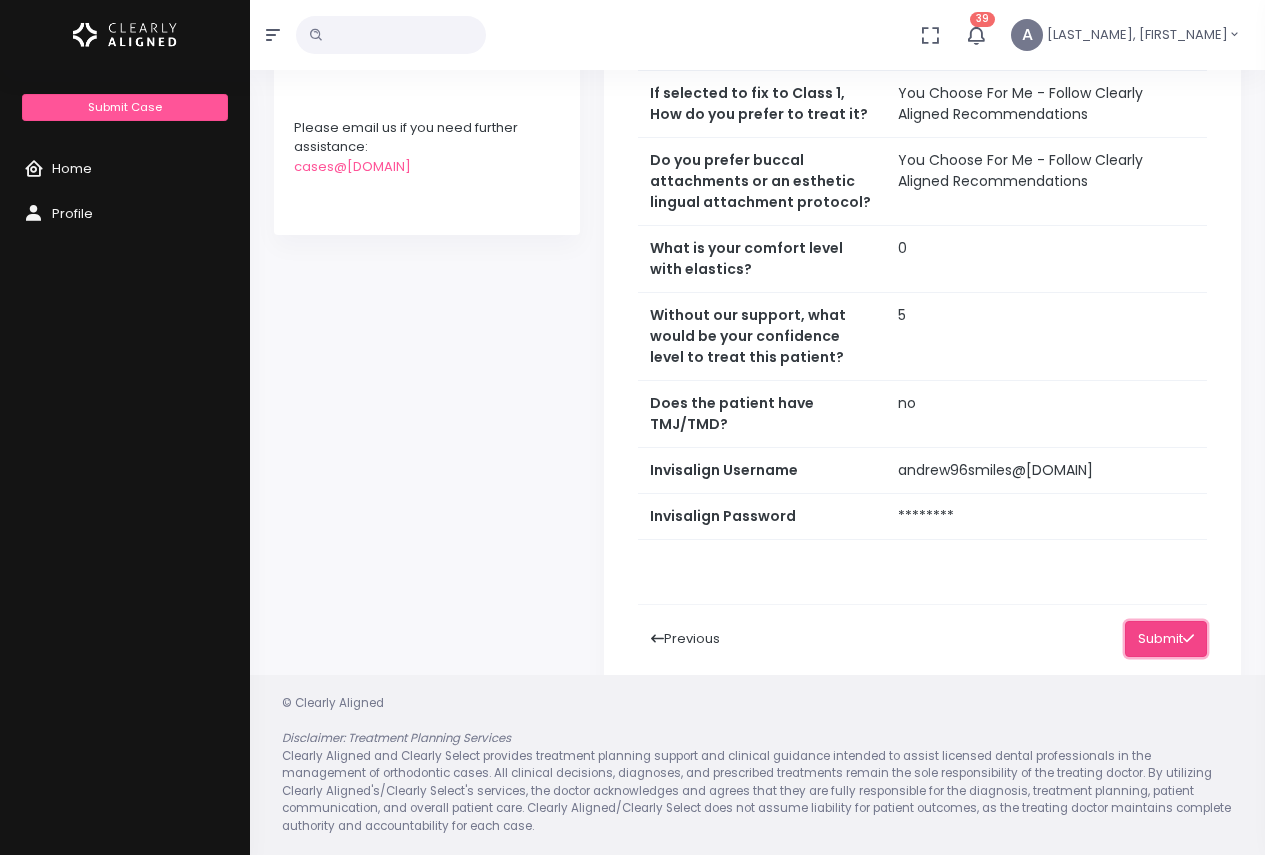click on "Submit" at bounding box center (1166, 639) 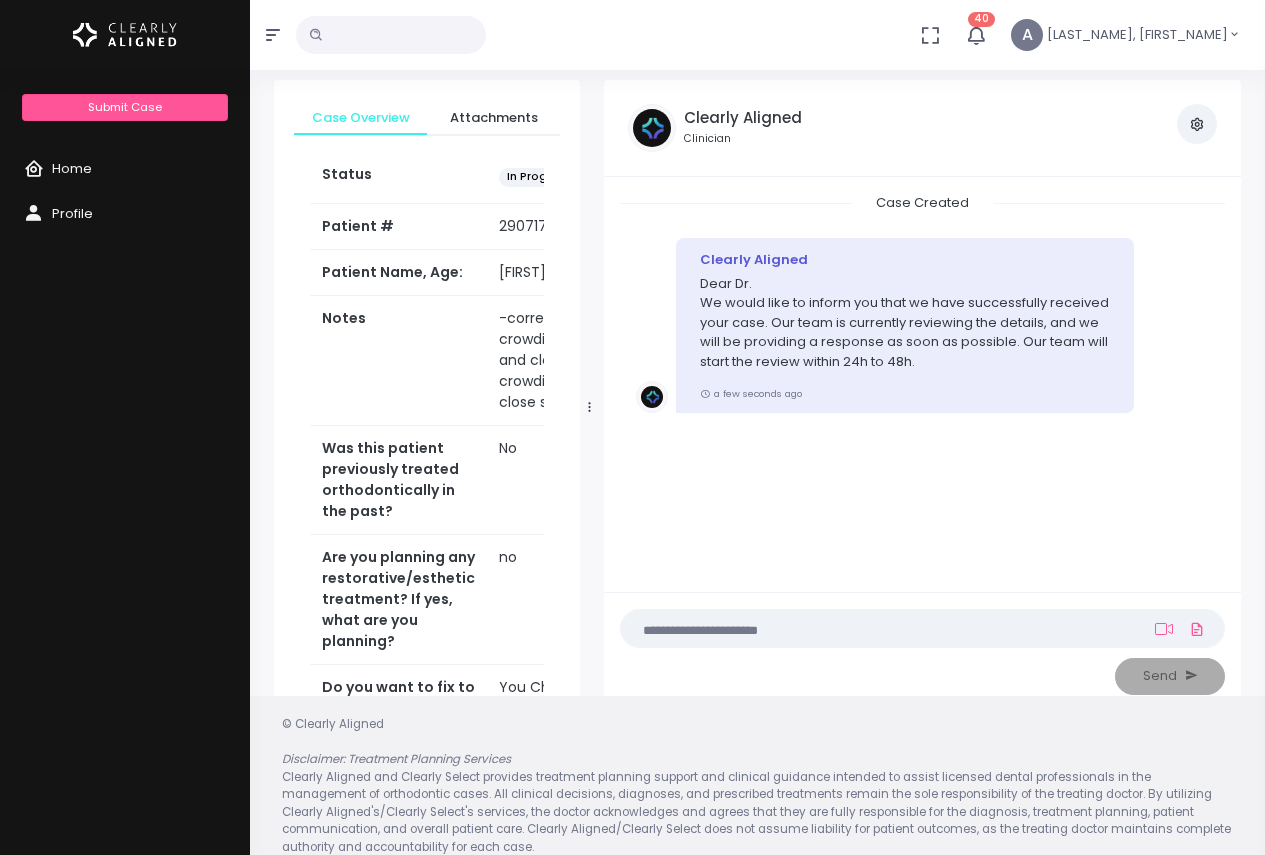 scroll, scrollTop: 80, scrollLeft: 0, axis: vertical 